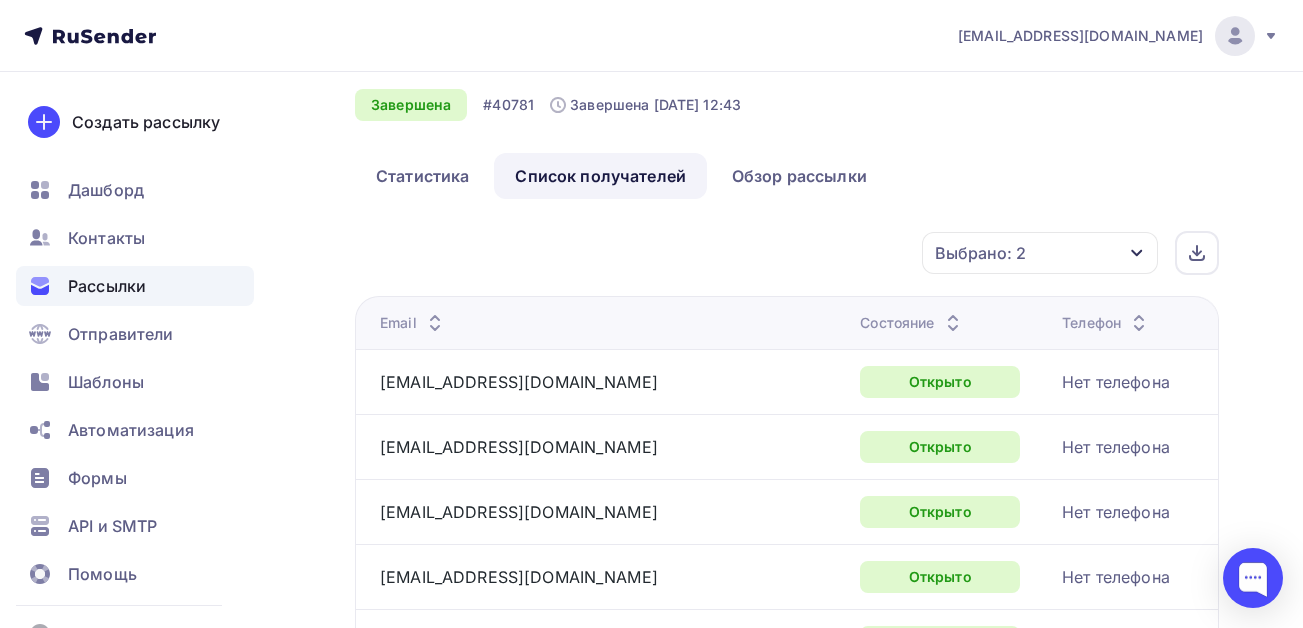 scroll, scrollTop: 115, scrollLeft: 0, axis: vertical 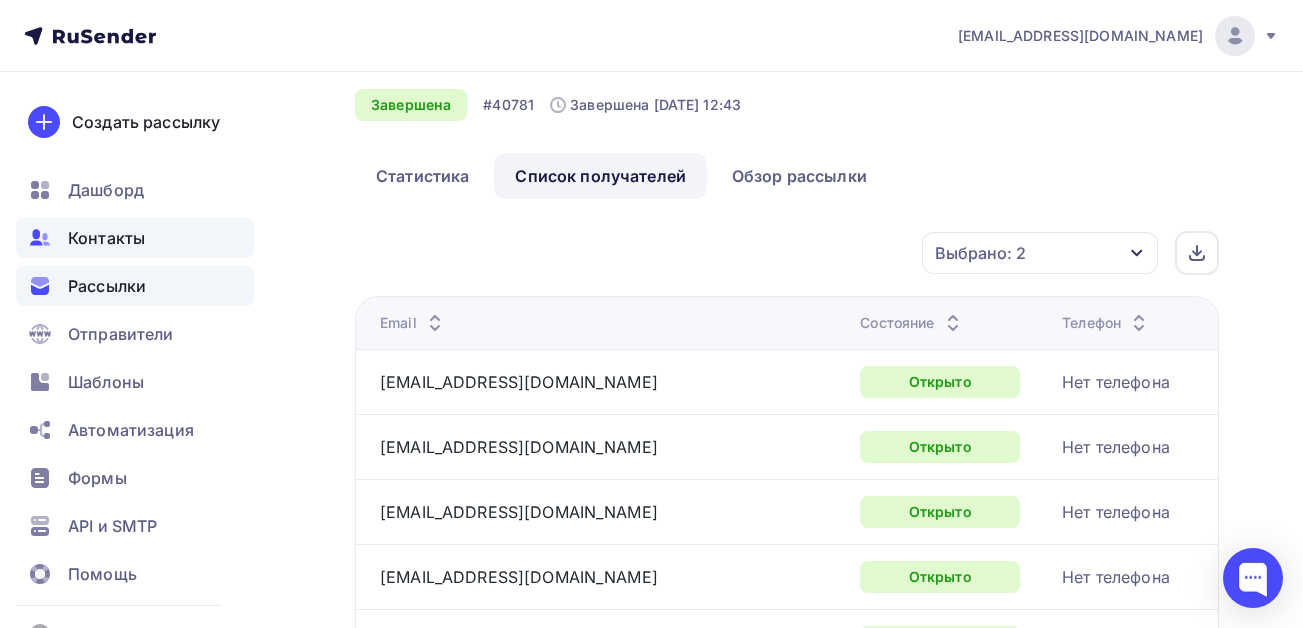 click on "Контакты" at bounding box center [106, 238] 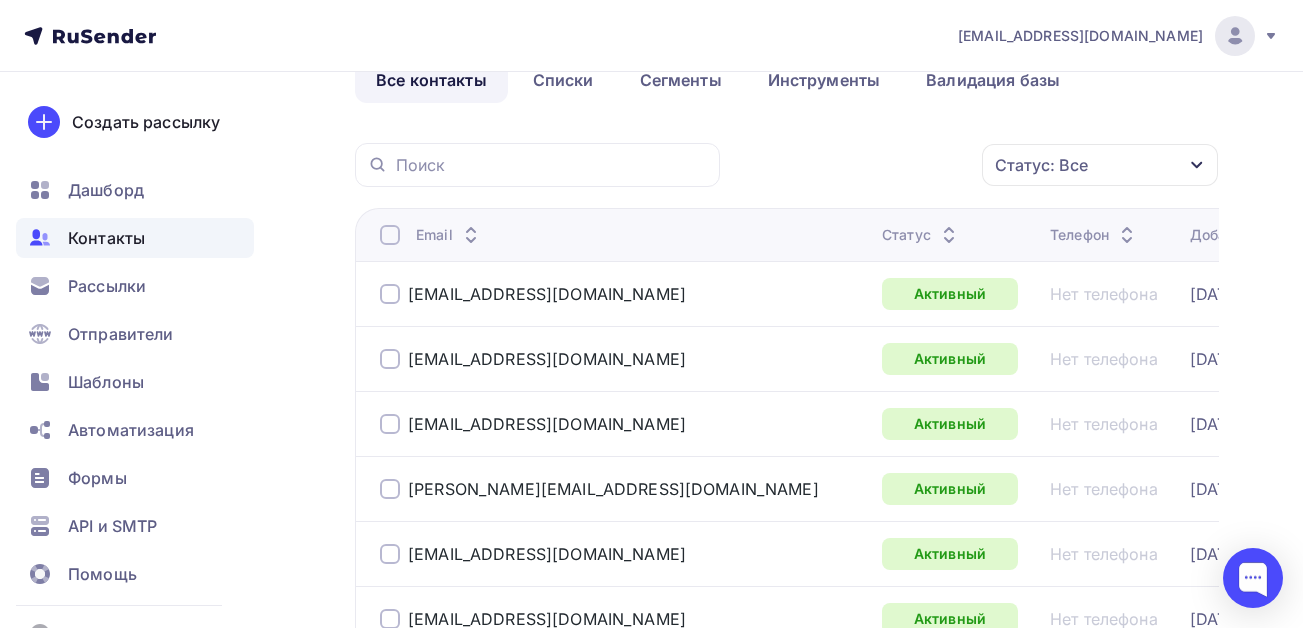 scroll, scrollTop: 0, scrollLeft: 0, axis: both 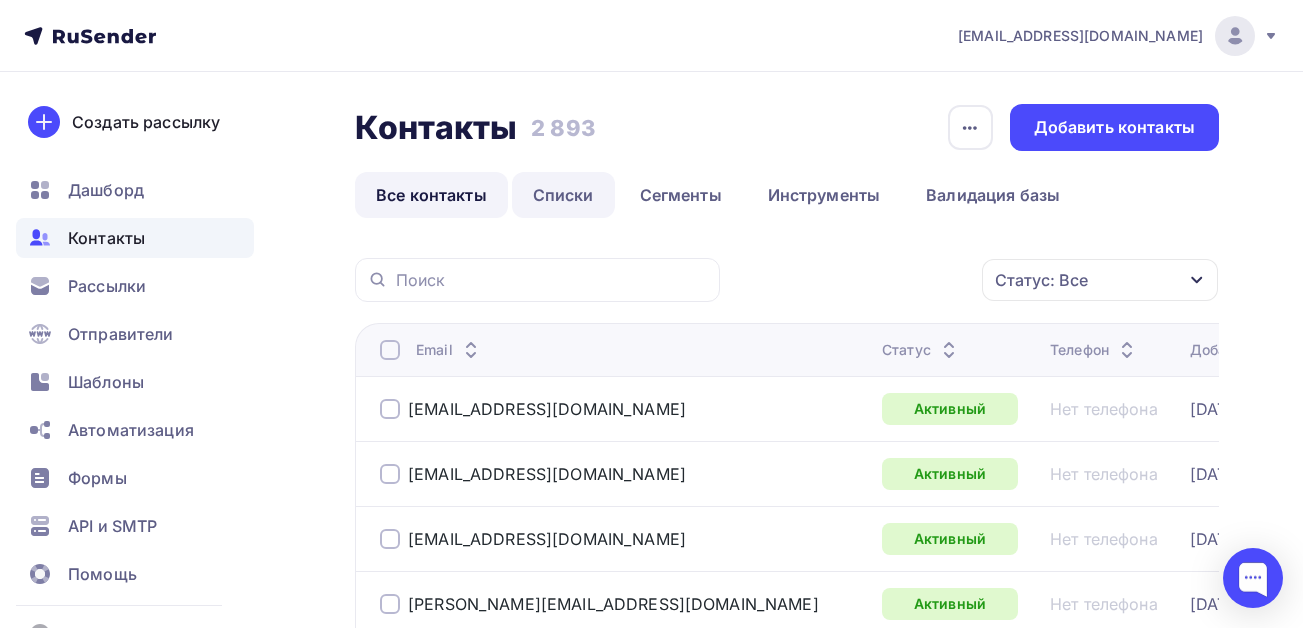 click on "Списки" at bounding box center [563, 195] 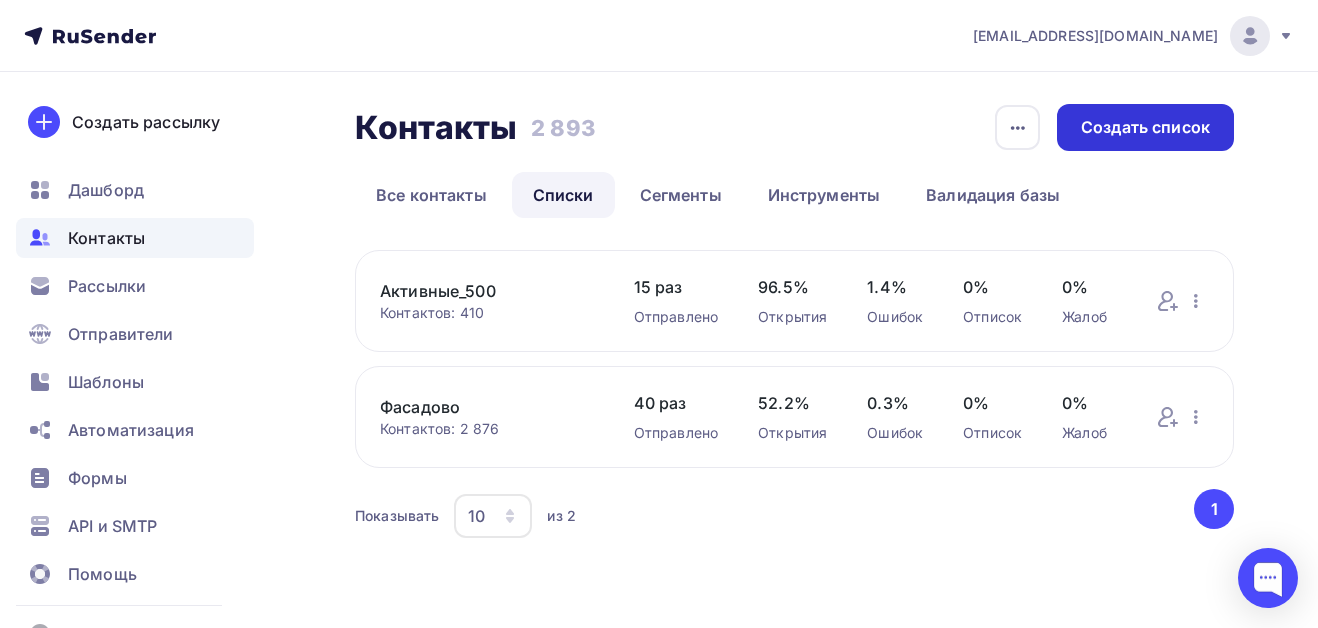 click on "Создать список" at bounding box center [1145, 127] 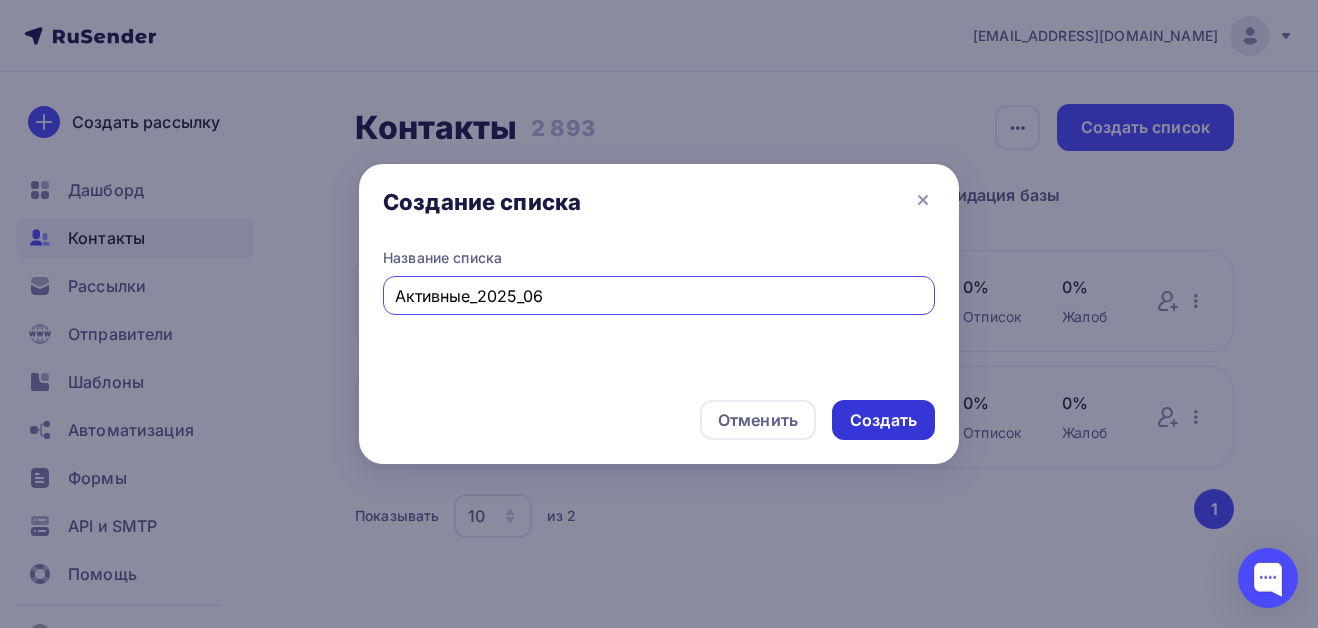 type on "Активные_2025_06" 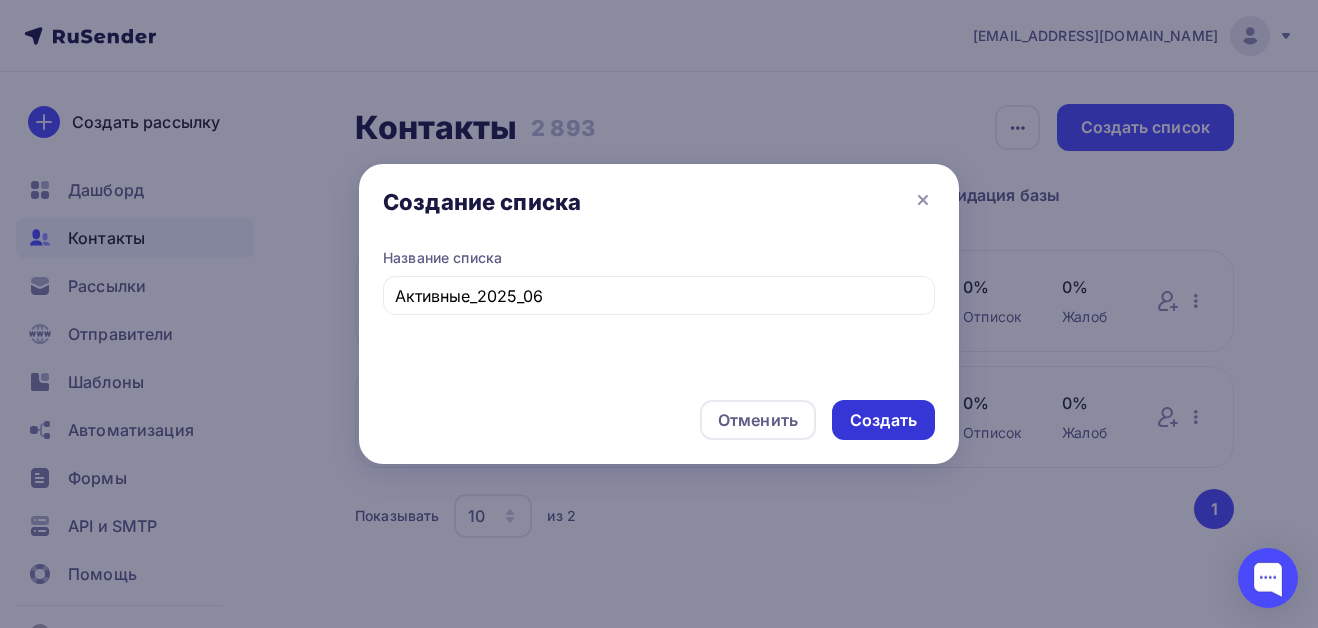 click on "Создать" at bounding box center (883, 420) 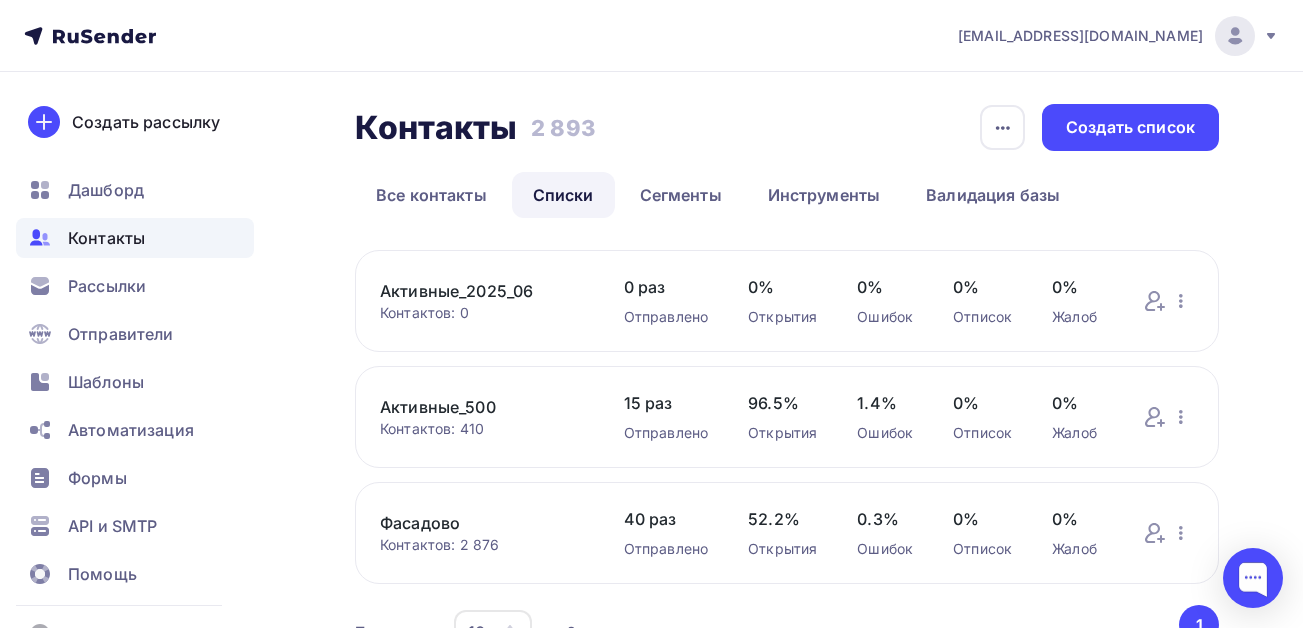 click on "Активные_2025_06" at bounding box center (482, 291) 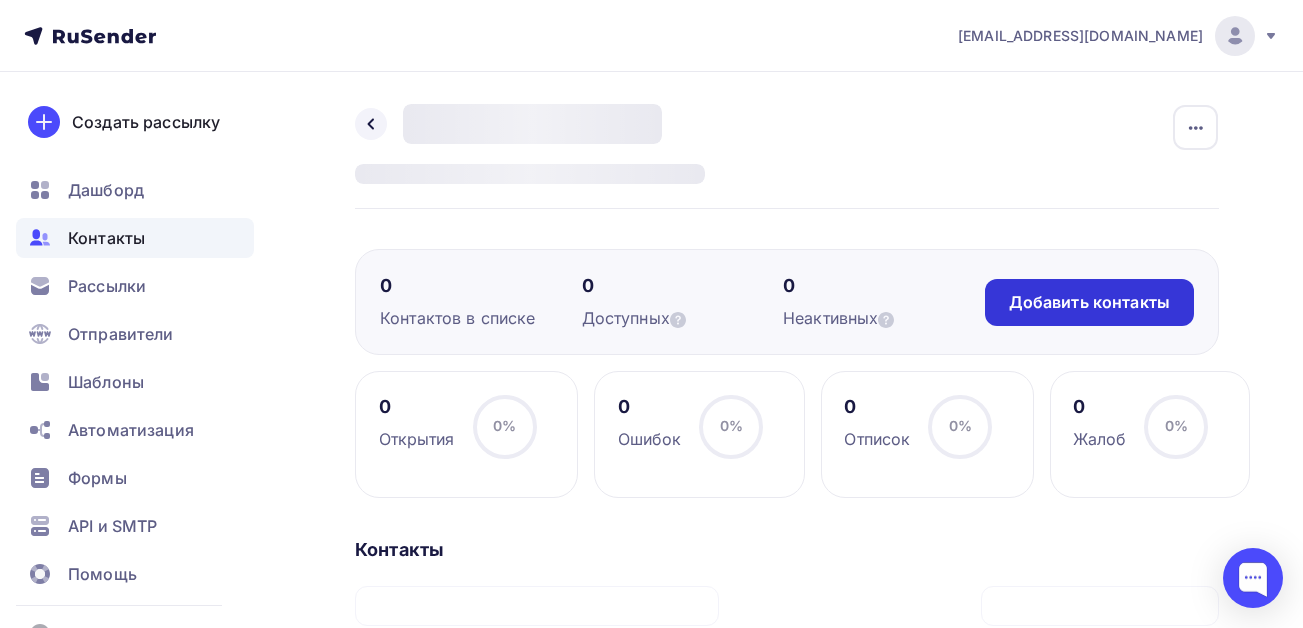 click on "Добавить контакты" at bounding box center (1089, 302) 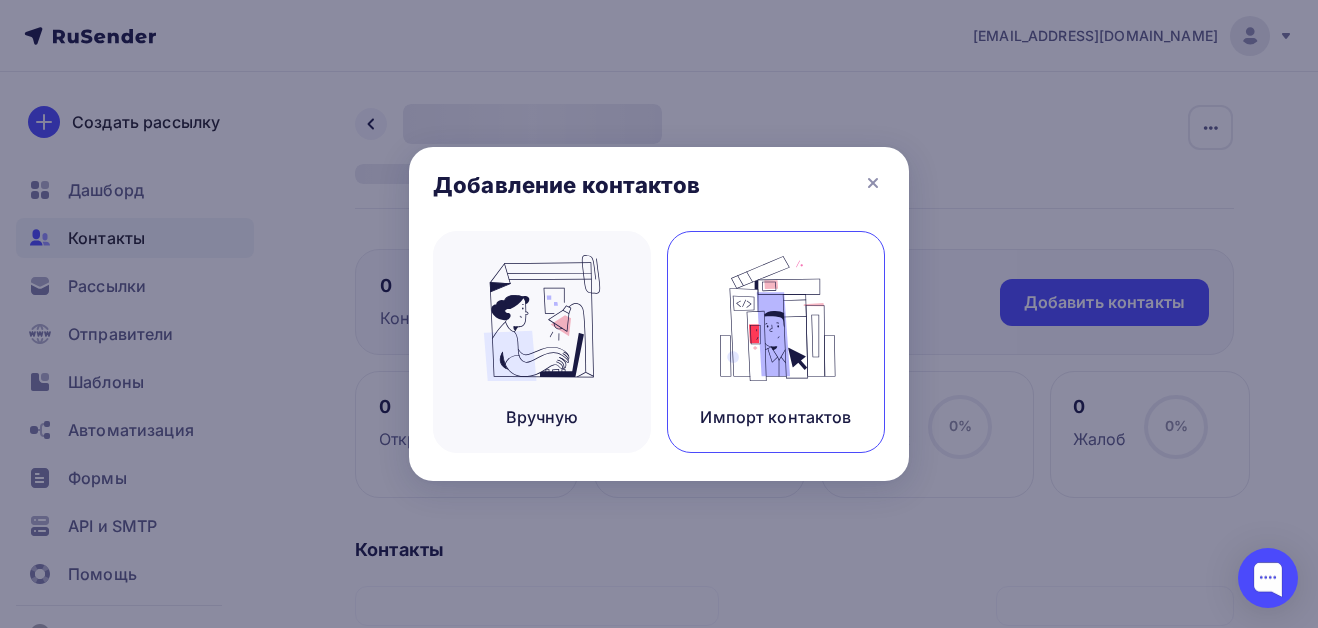 click at bounding box center [776, 318] 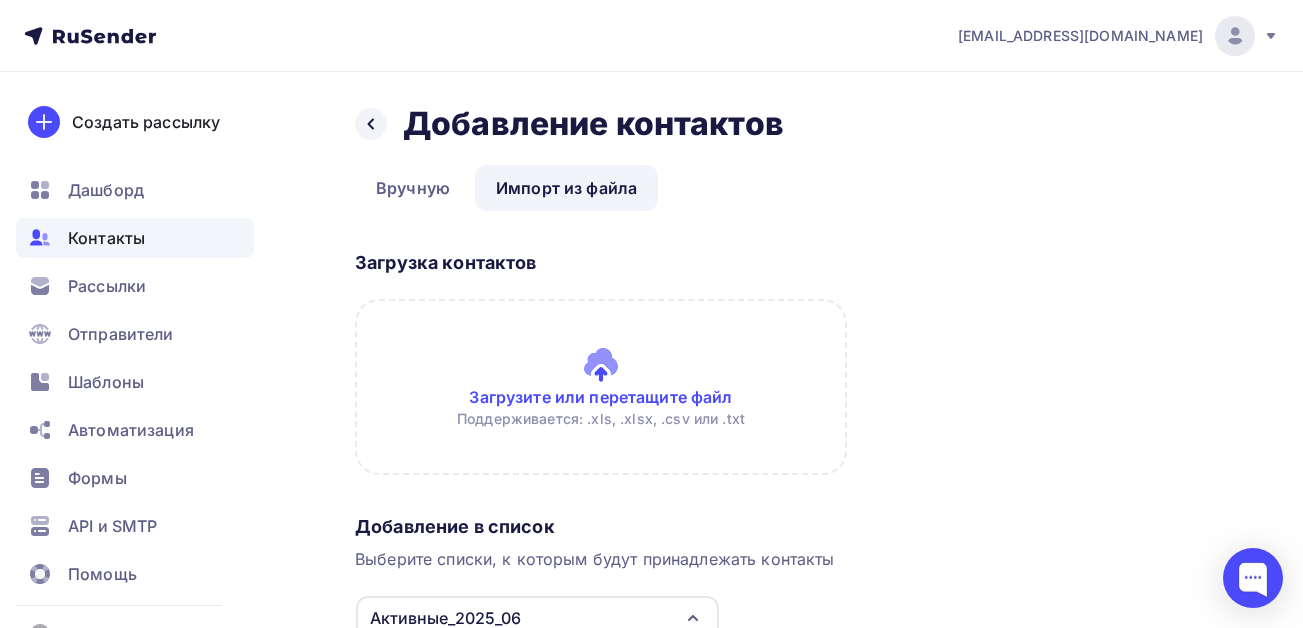 scroll, scrollTop: 100, scrollLeft: 0, axis: vertical 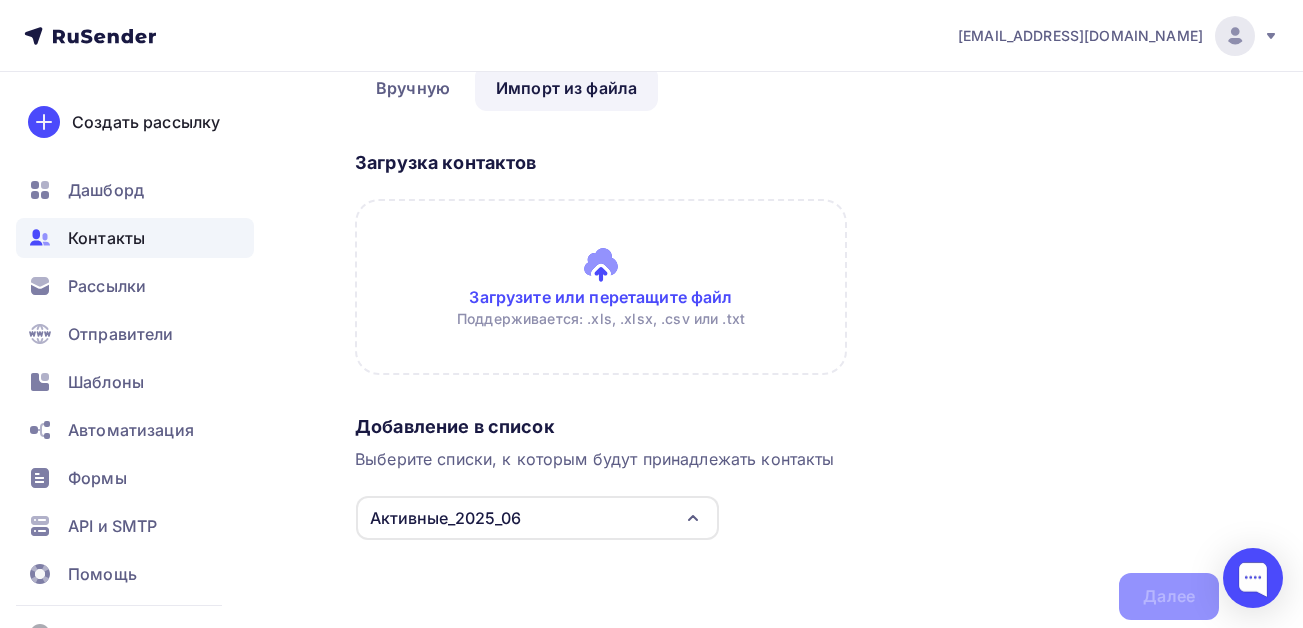 click at bounding box center [601, 287] 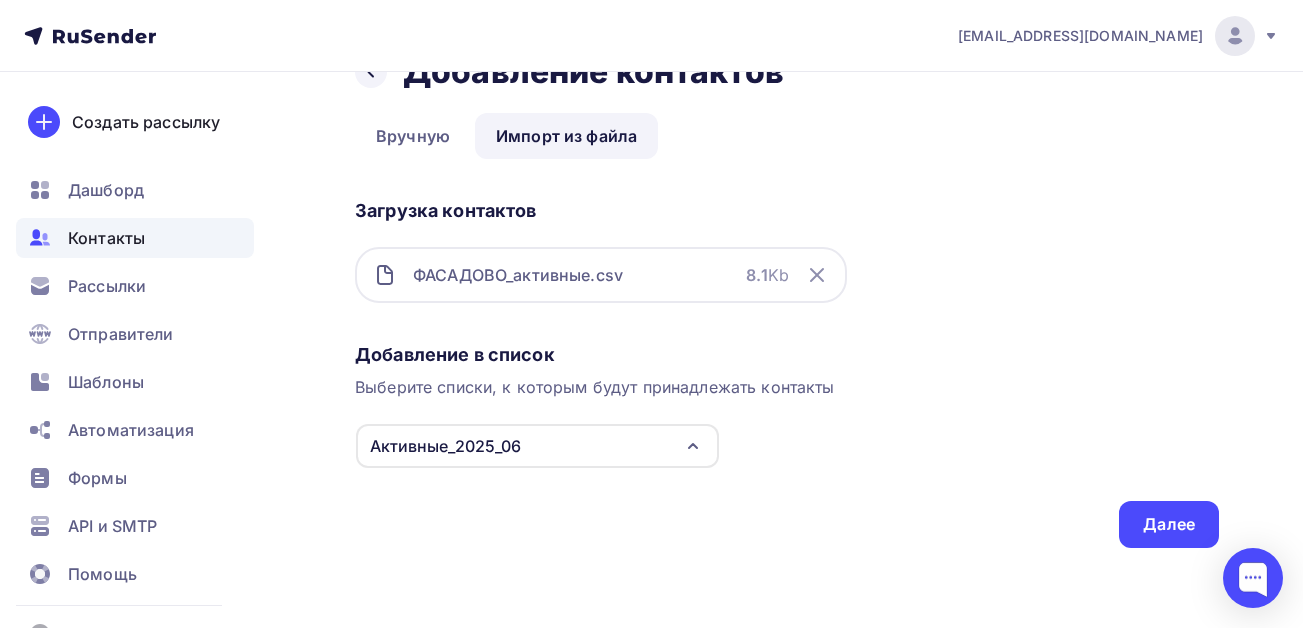 scroll, scrollTop: 52, scrollLeft: 0, axis: vertical 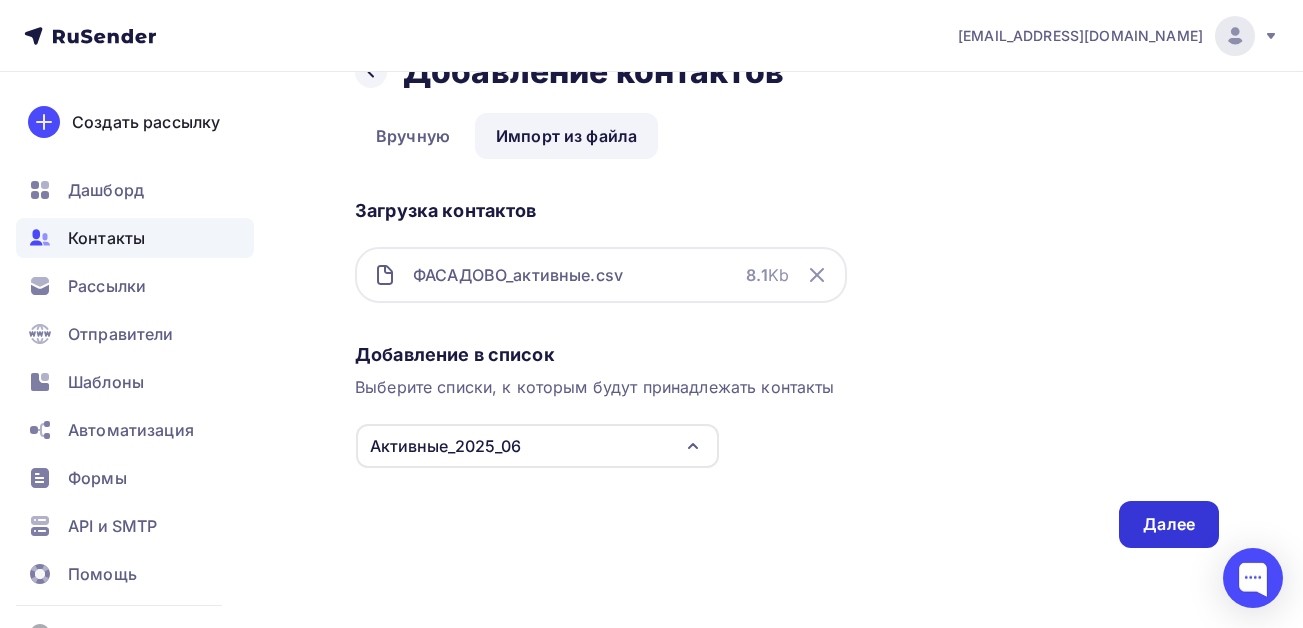 click on "Далее" at bounding box center [1169, 524] 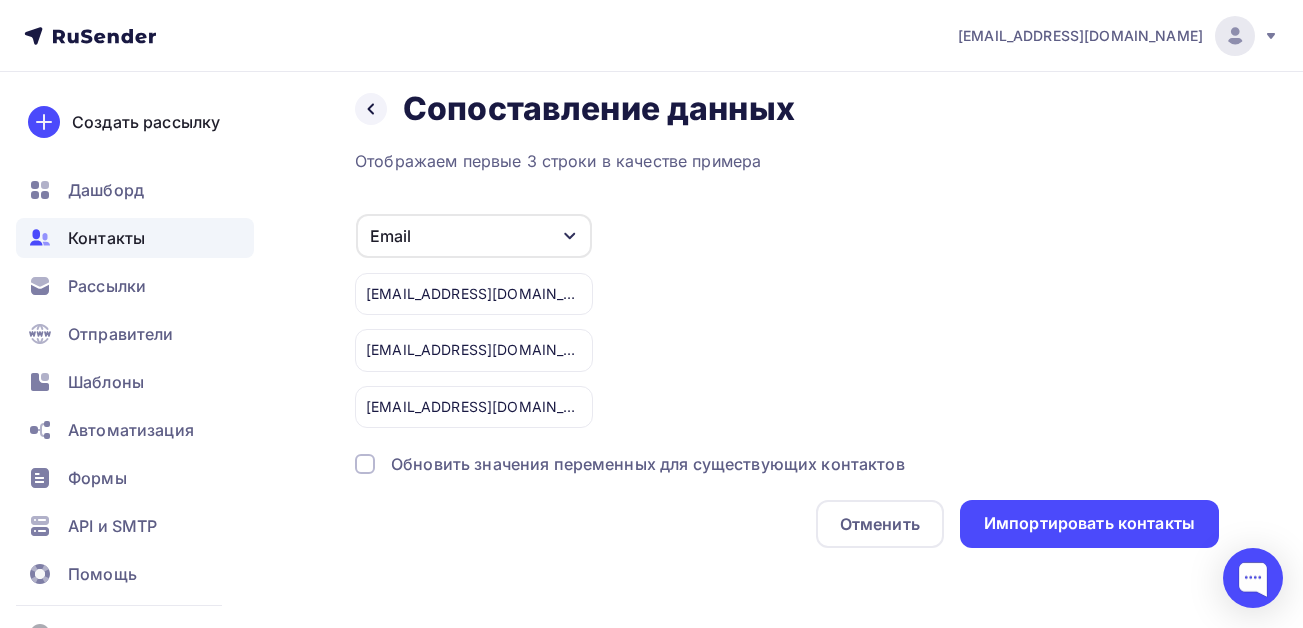 scroll, scrollTop: 0, scrollLeft: 0, axis: both 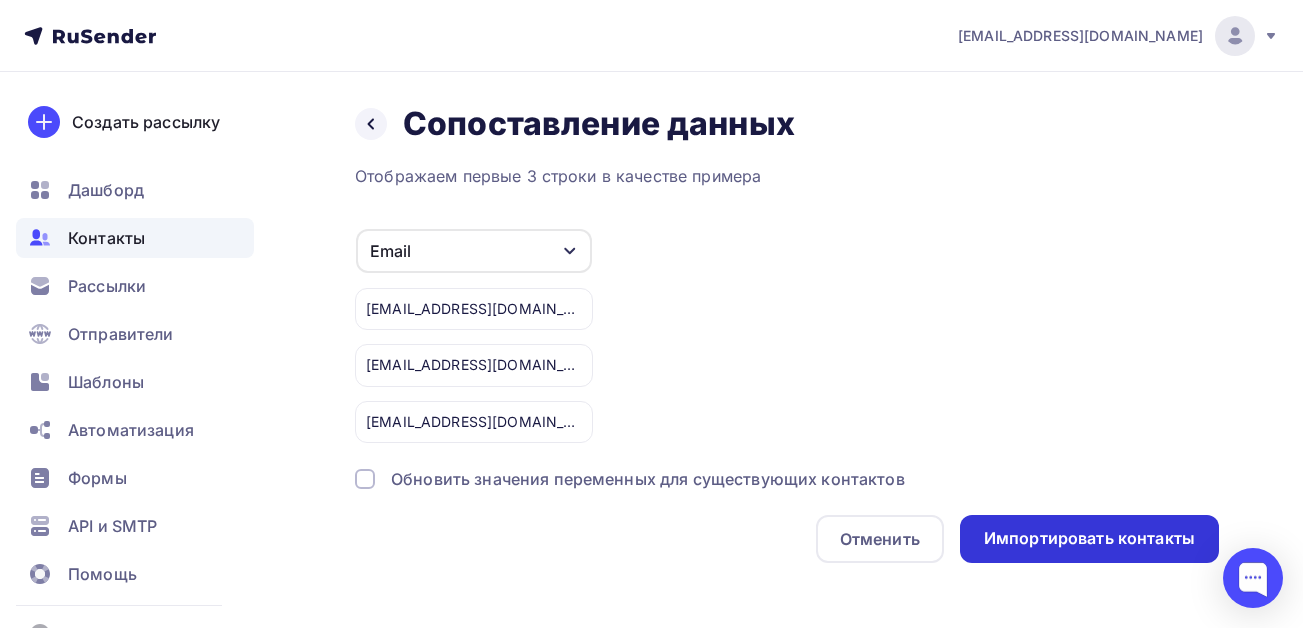 click on "Импортировать контакты" at bounding box center (1089, 538) 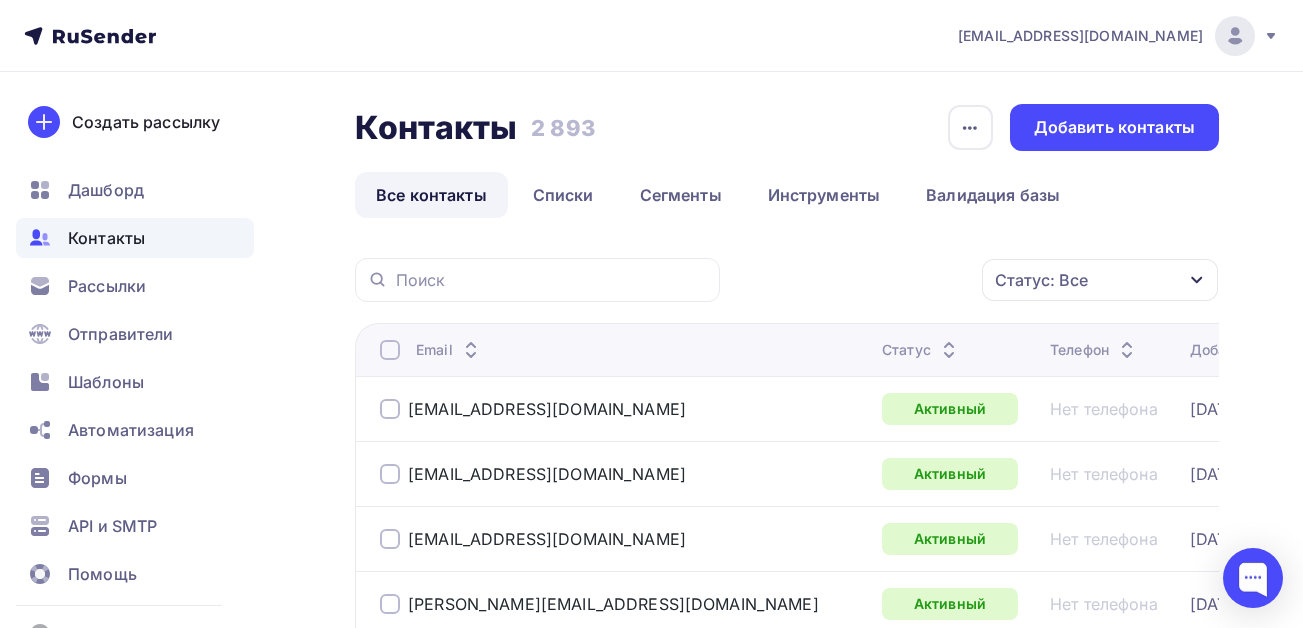 click on "Контакты" at bounding box center (106, 238) 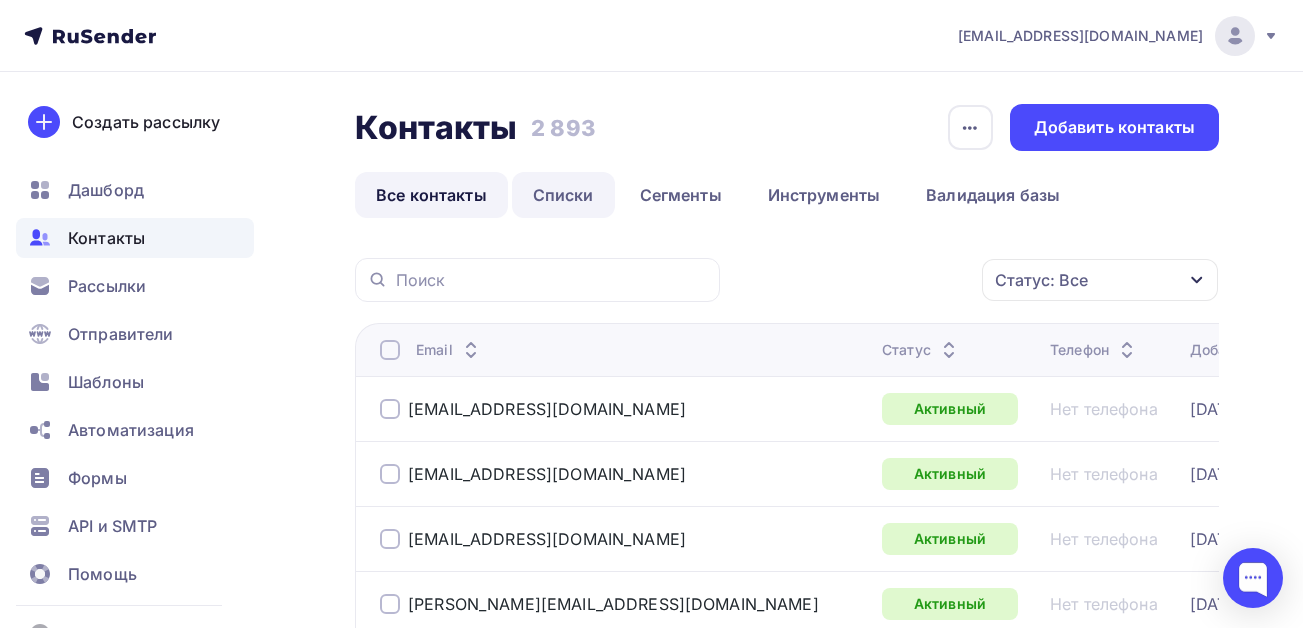 click on "Списки" at bounding box center (563, 195) 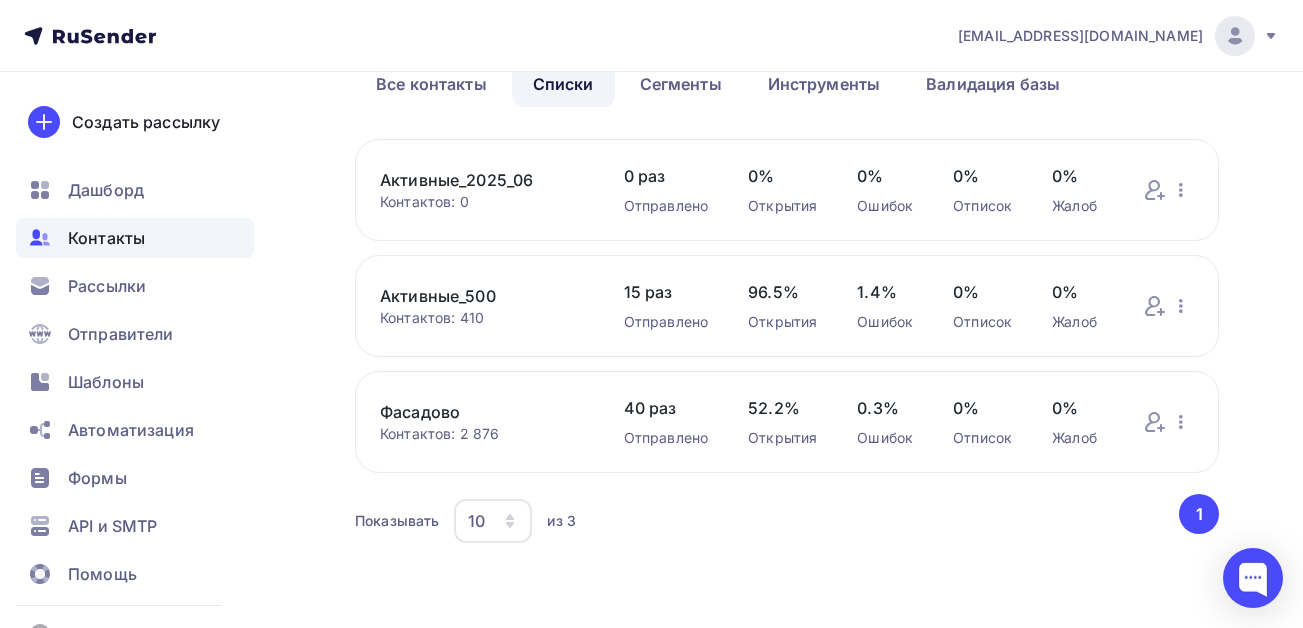 scroll, scrollTop: 0, scrollLeft: 0, axis: both 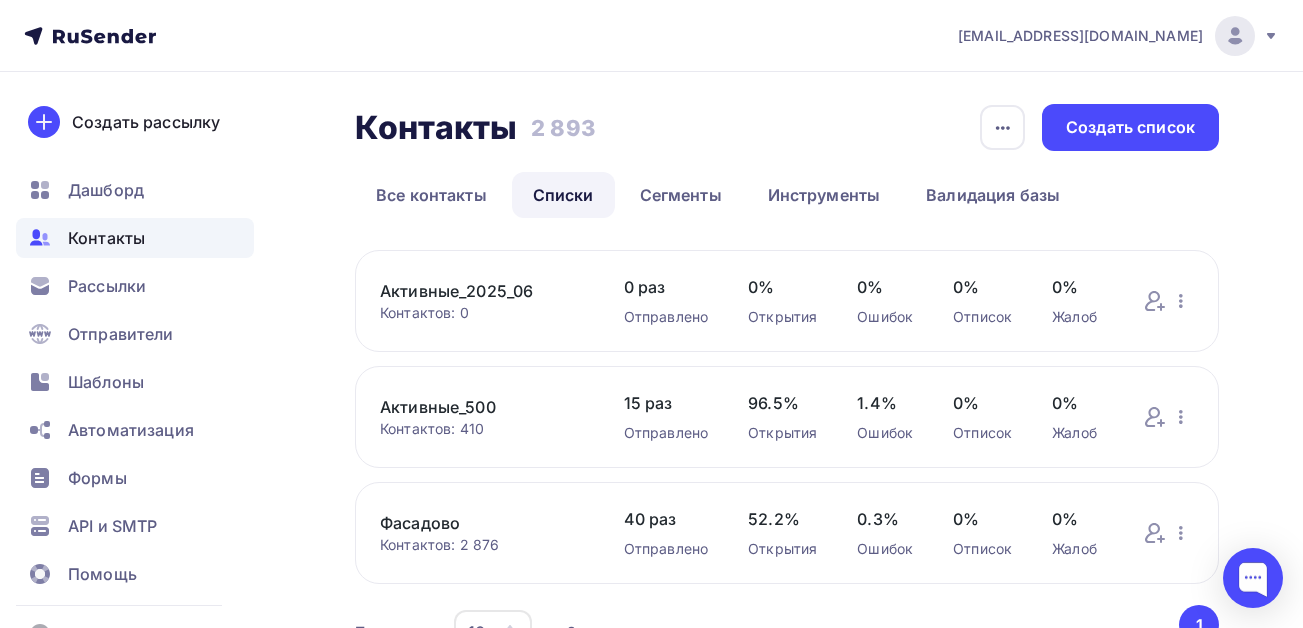 click on "Активные_2025_06" at bounding box center [482, 291] 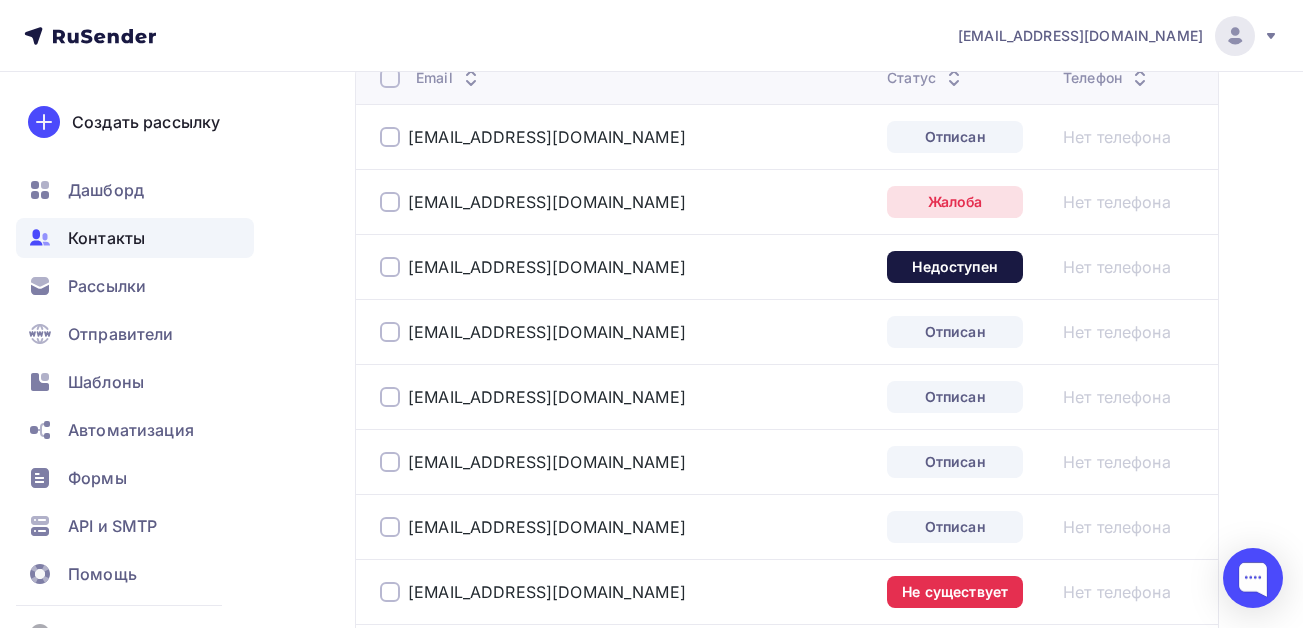 scroll, scrollTop: 500, scrollLeft: 0, axis: vertical 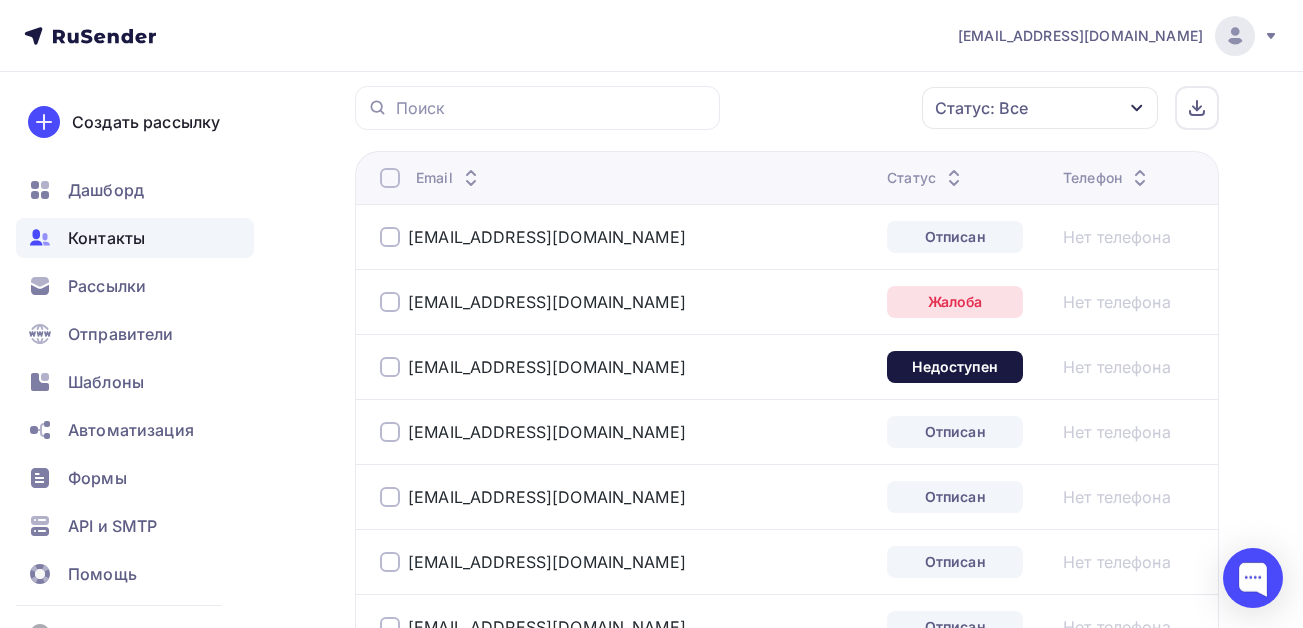 drag, startPoint x: 392, startPoint y: 234, endPoint x: 393, endPoint y: 319, distance: 85.00588 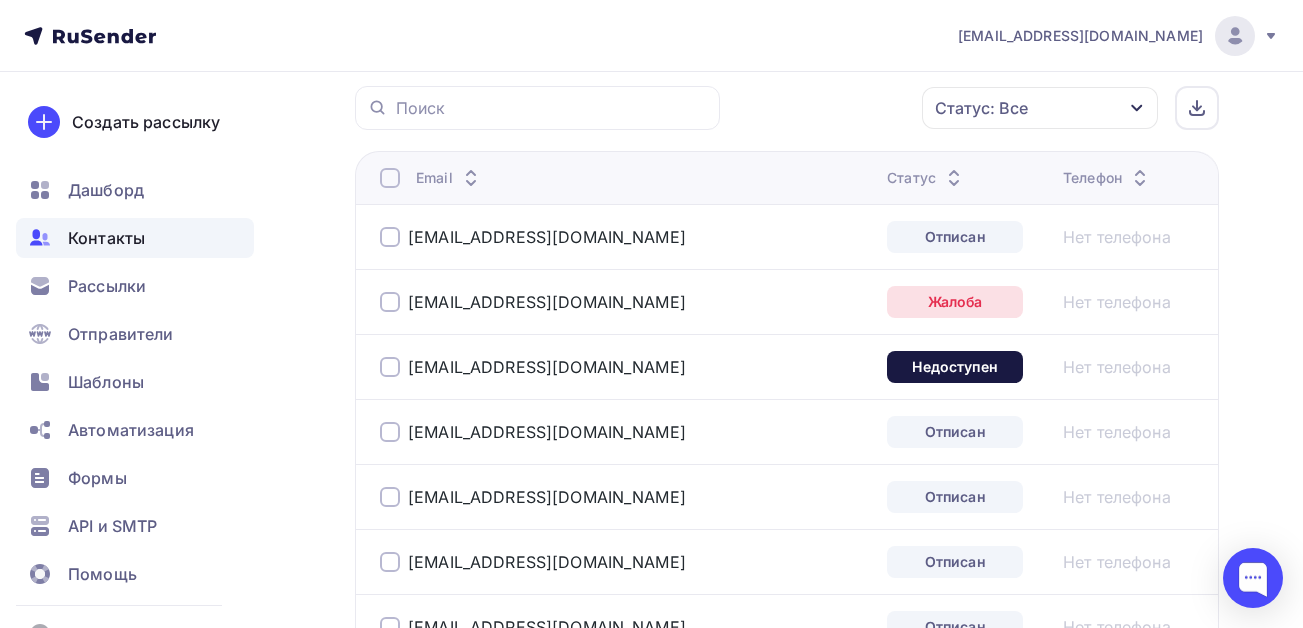click at bounding box center (390, 237) 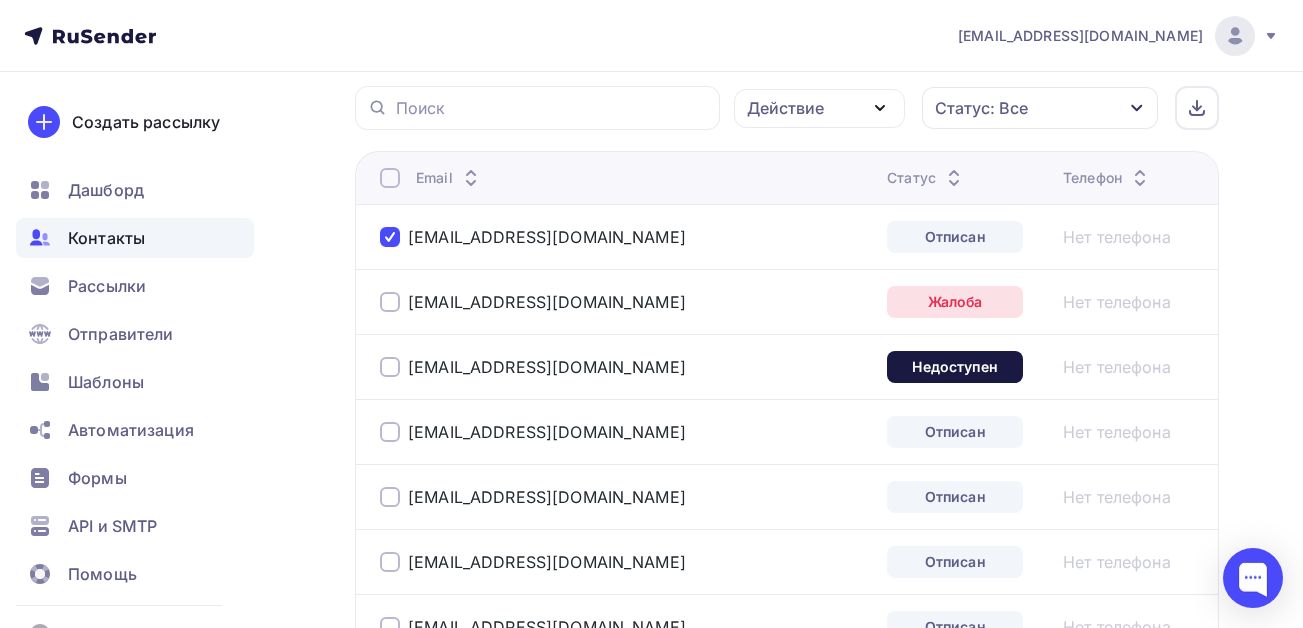 click at bounding box center (390, 302) 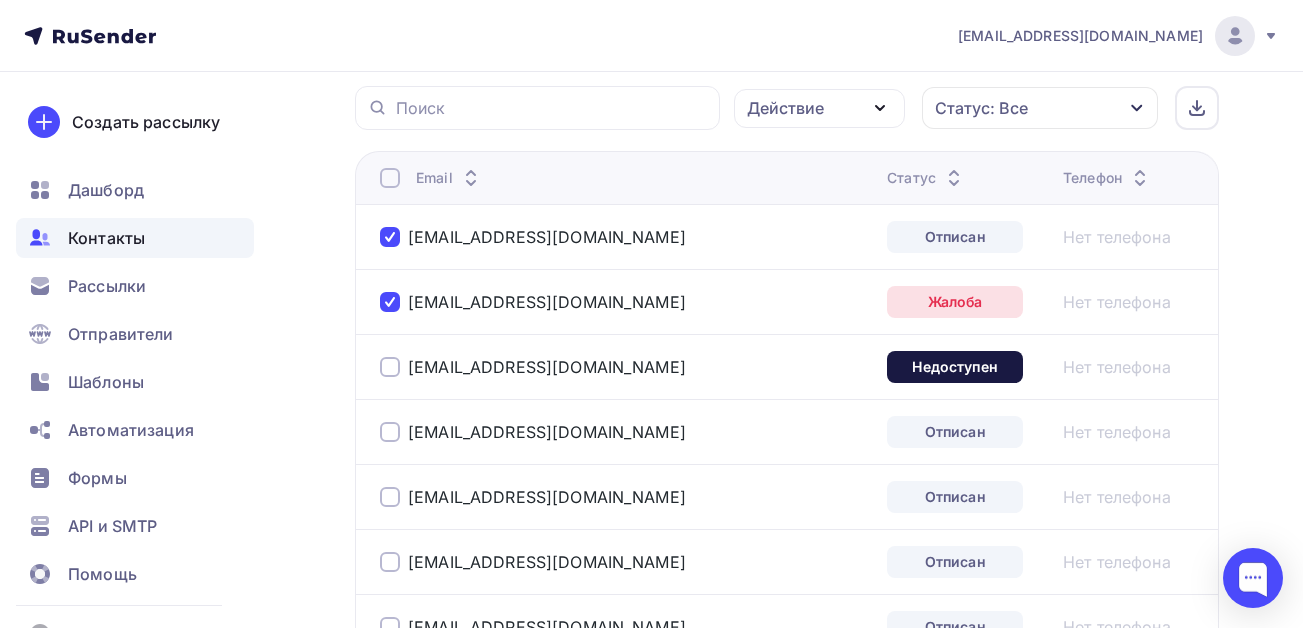 drag, startPoint x: 392, startPoint y: 372, endPoint x: 395, endPoint y: 396, distance: 24.186773 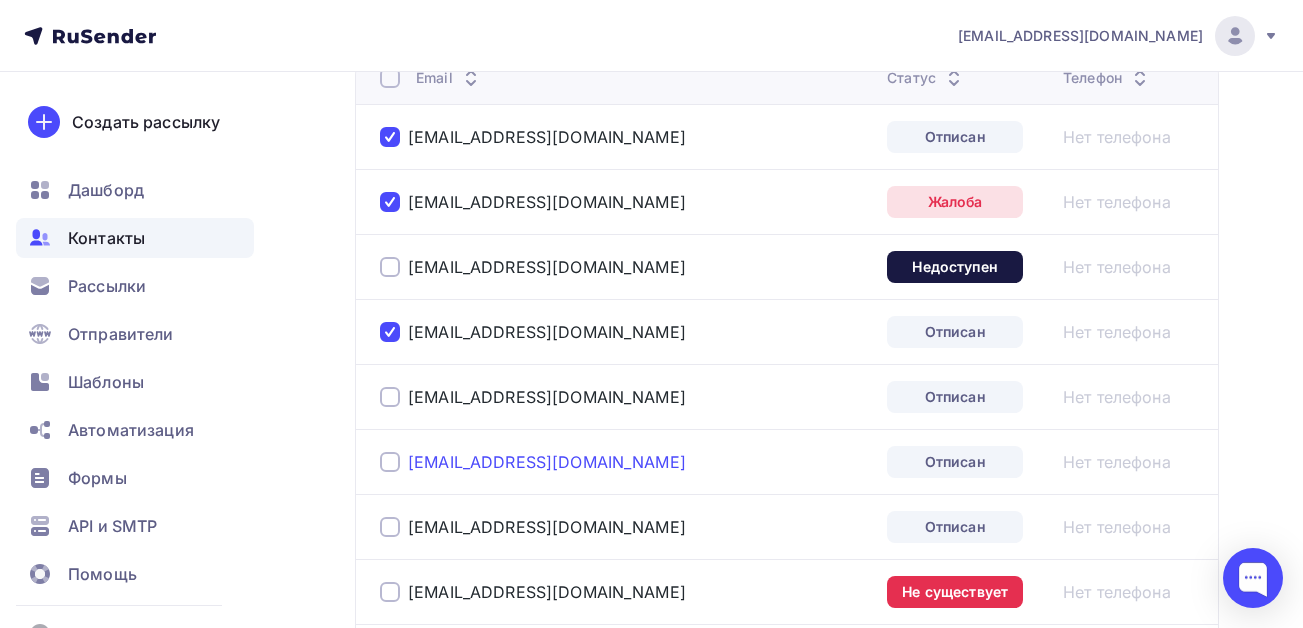 scroll, scrollTop: 700, scrollLeft: 0, axis: vertical 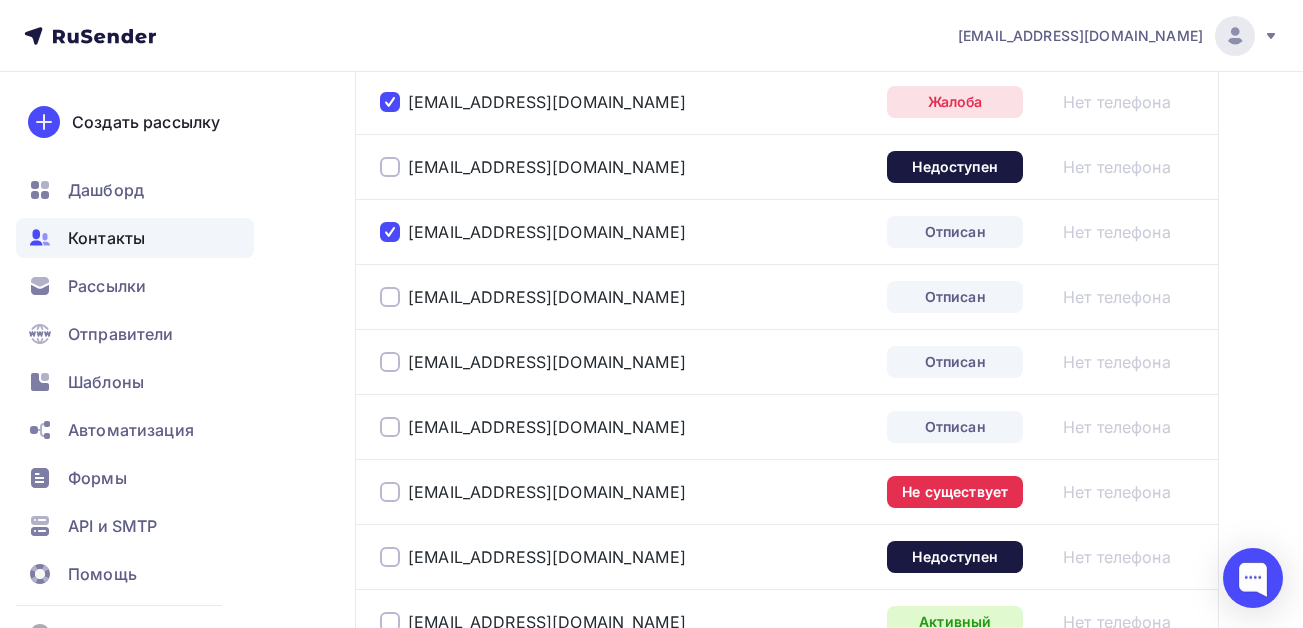 drag, startPoint x: 391, startPoint y: 306, endPoint x: 400, endPoint y: 254, distance: 52.773098 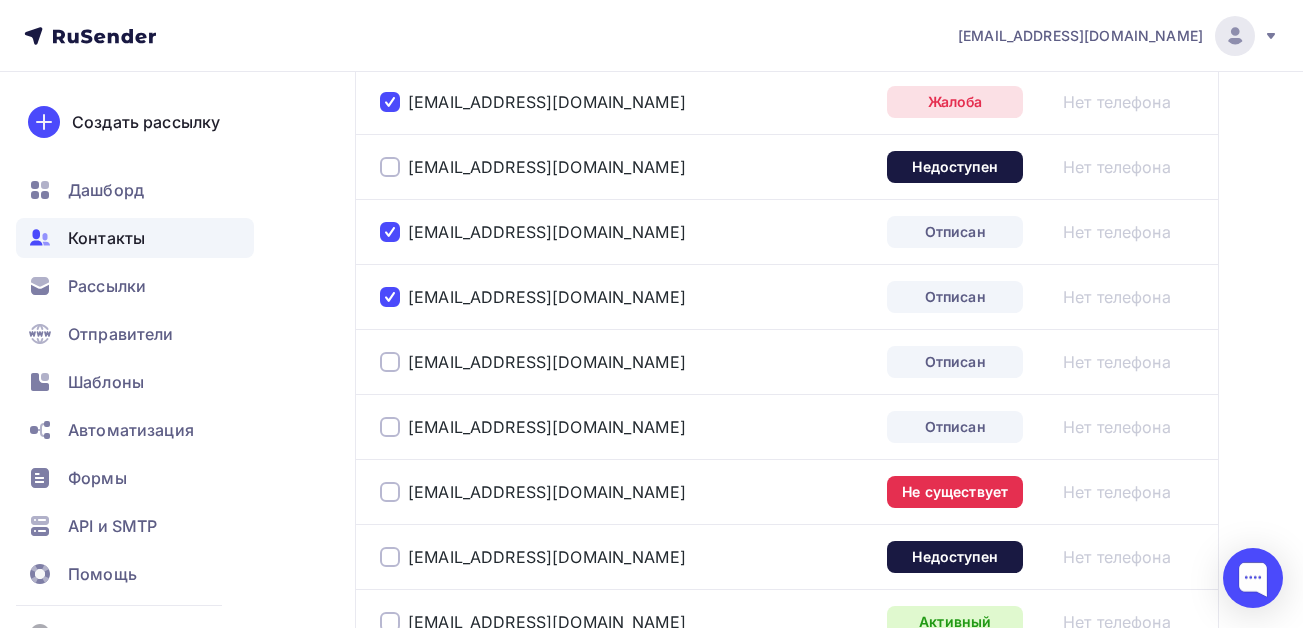 click at bounding box center (390, 167) 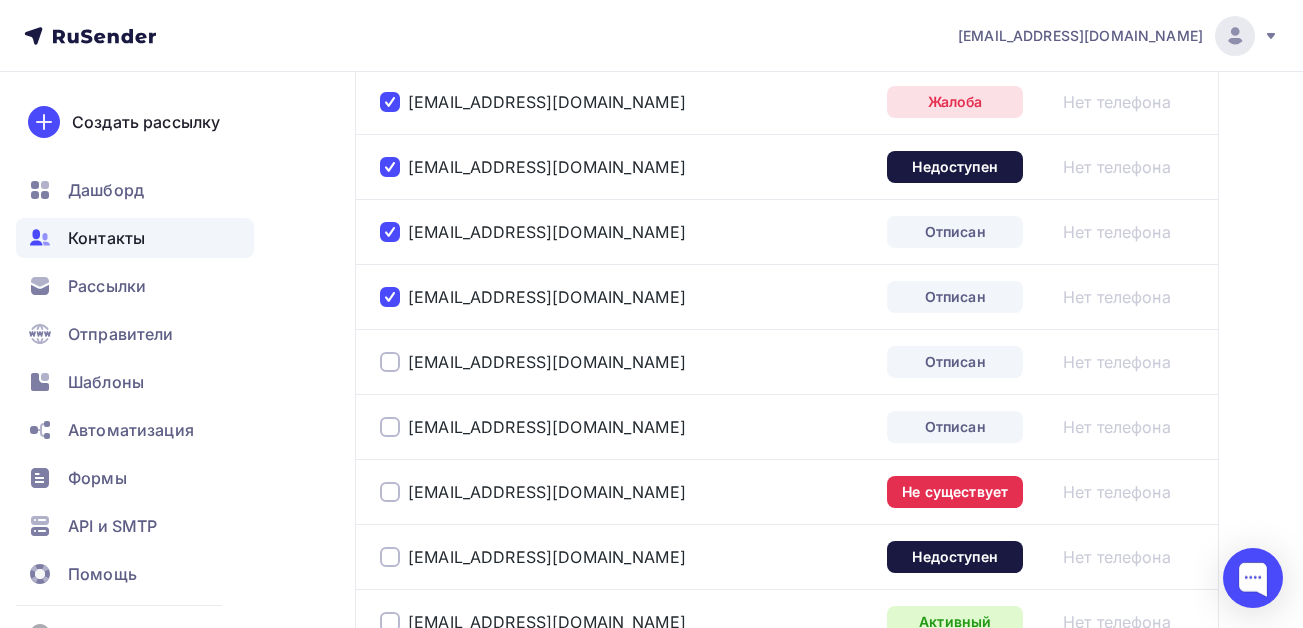 click at bounding box center (390, 362) 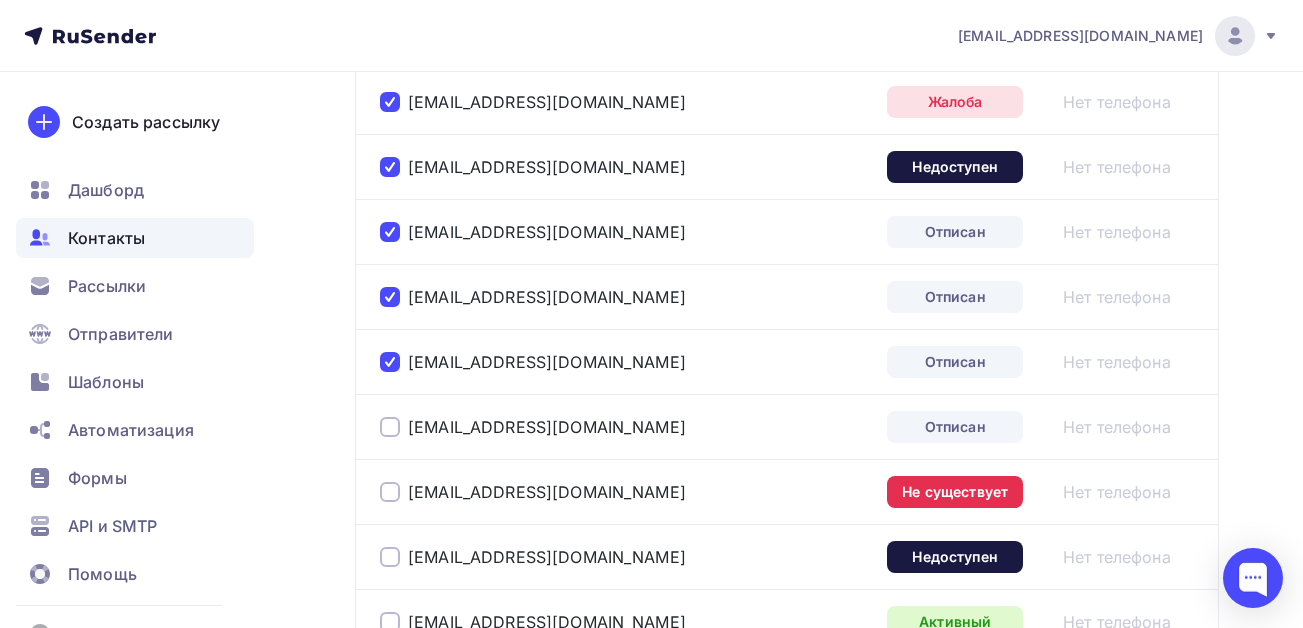 click at bounding box center [390, 427] 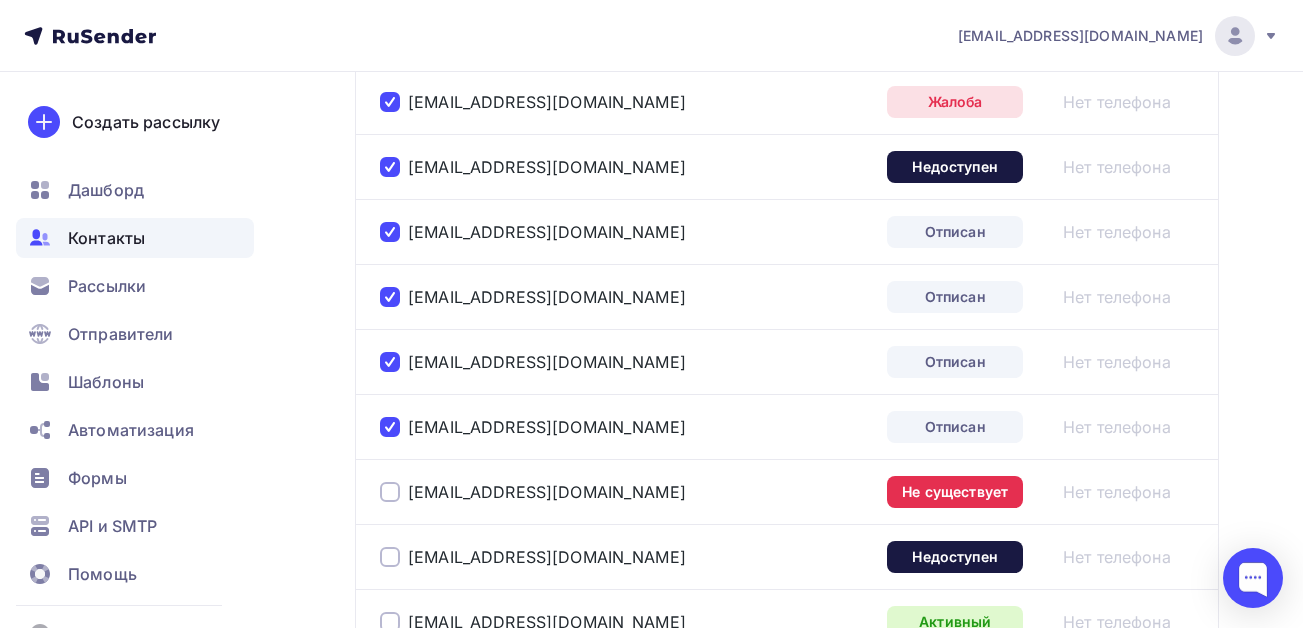 scroll, scrollTop: 800, scrollLeft: 0, axis: vertical 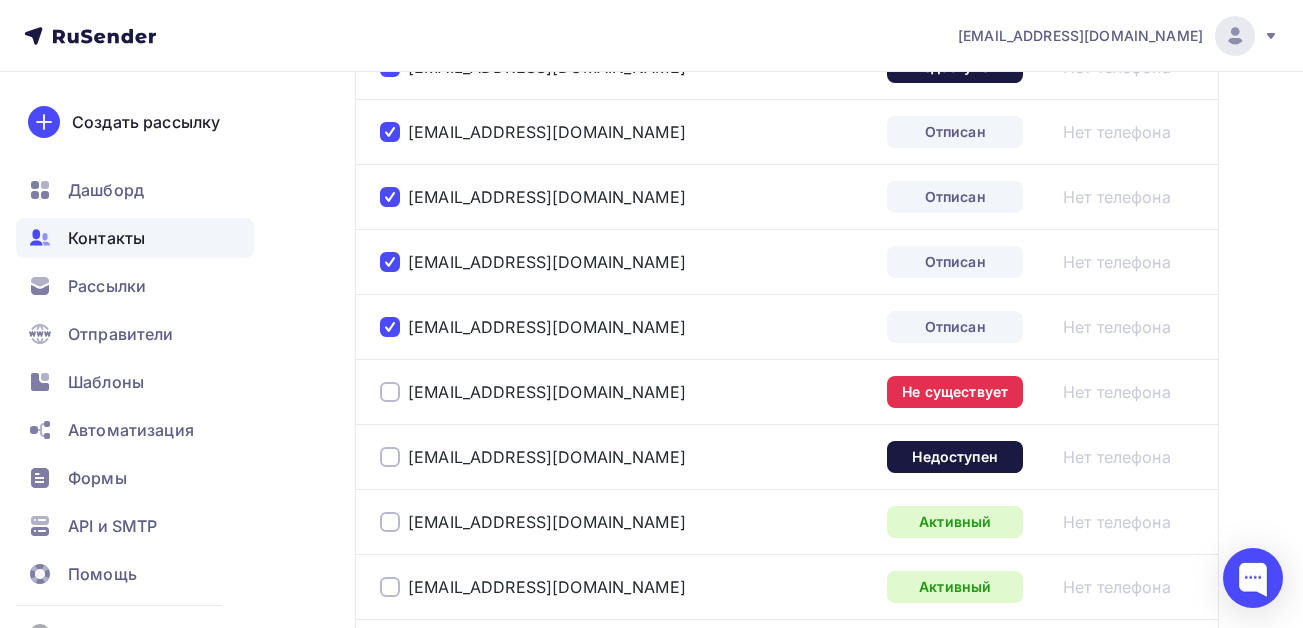 click at bounding box center (390, 392) 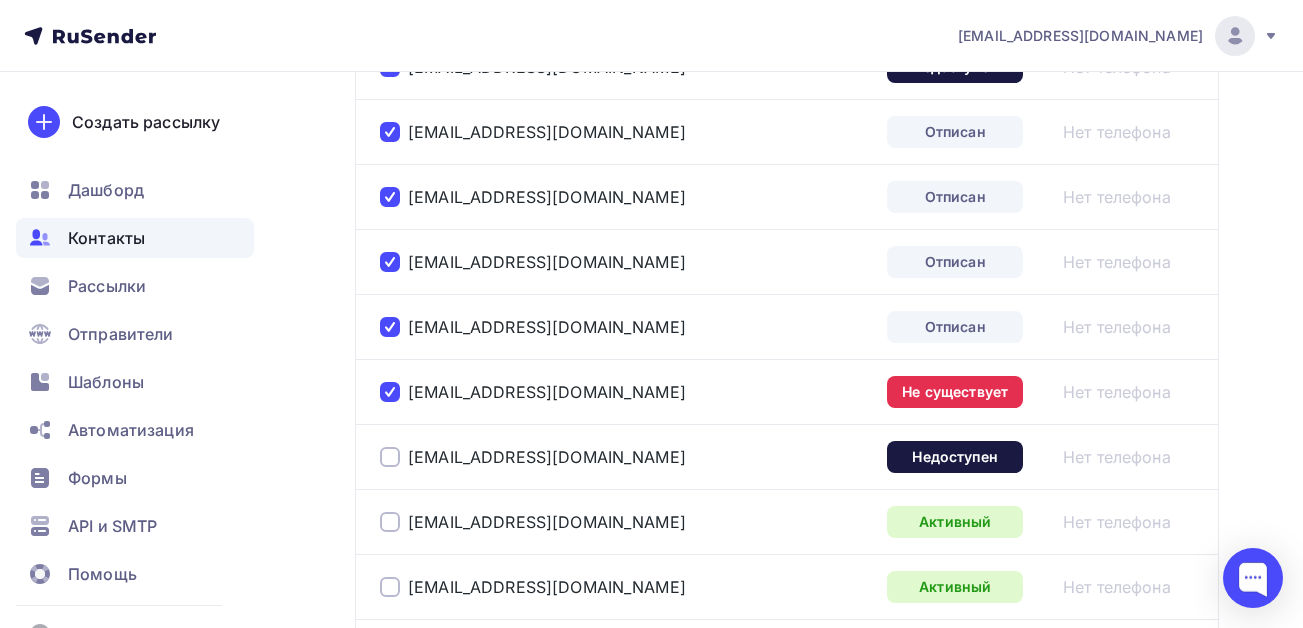 drag, startPoint x: 390, startPoint y: 458, endPoint x: 491, endPoint y: 429, distance: 105.080925 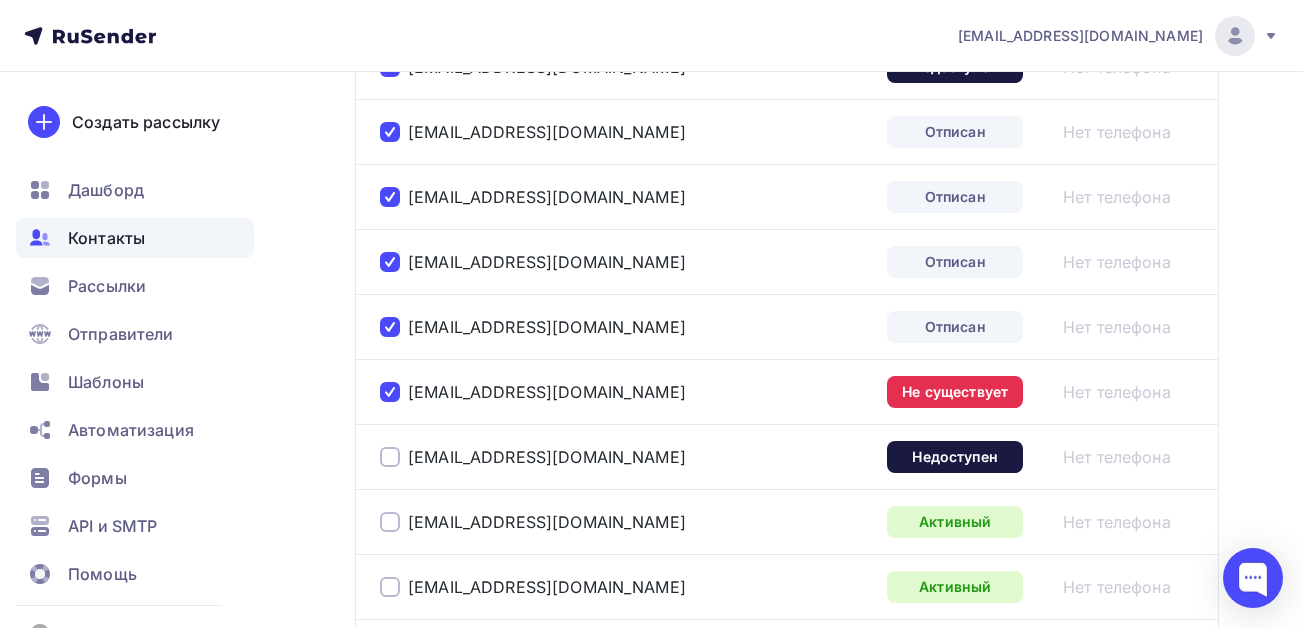click at bounding box center (390, 457) 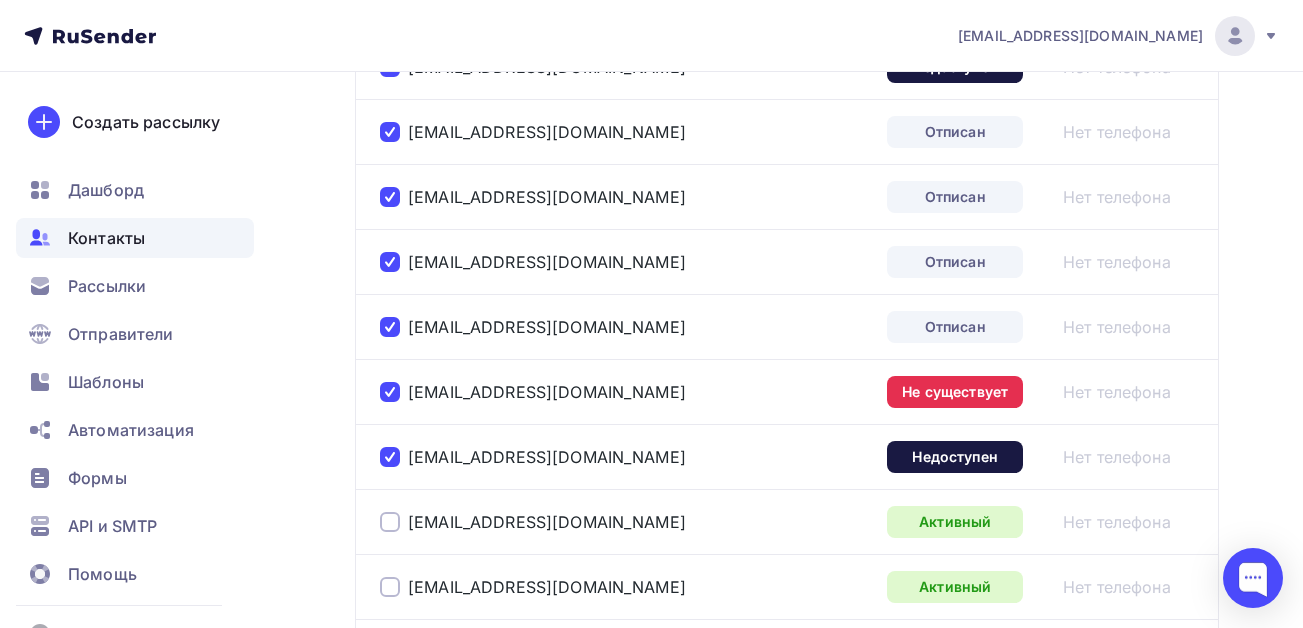 scroll, scrollTop: 400, scrollLeft: 0, axis: vertical 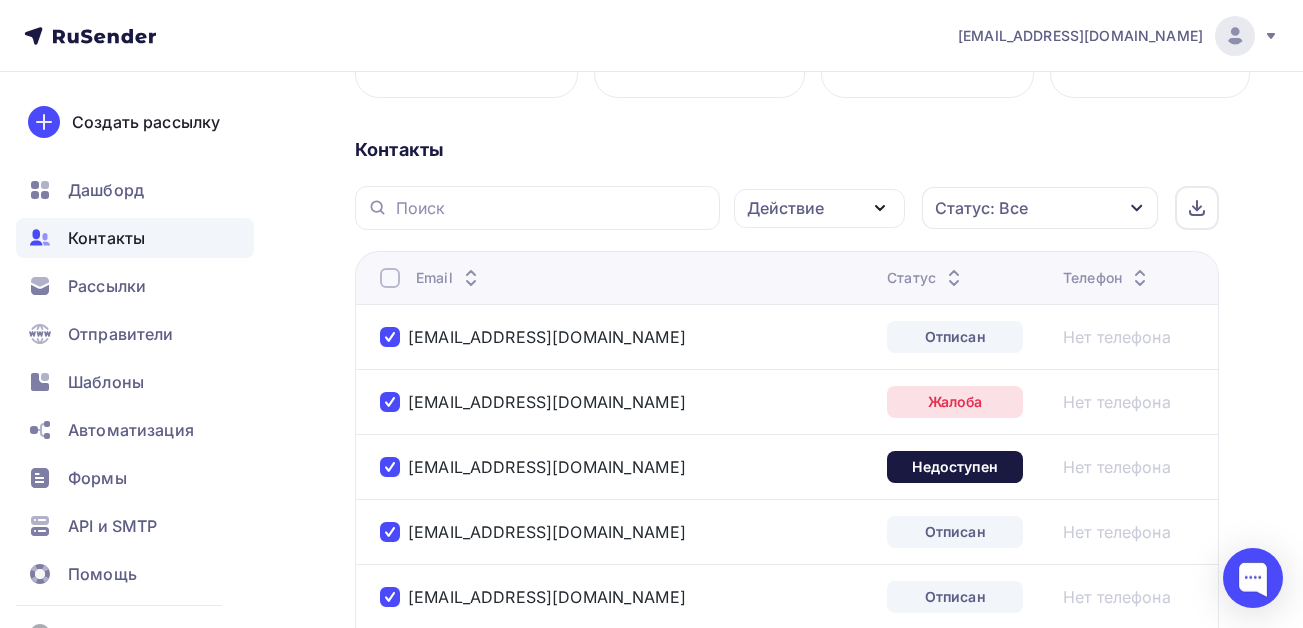 click 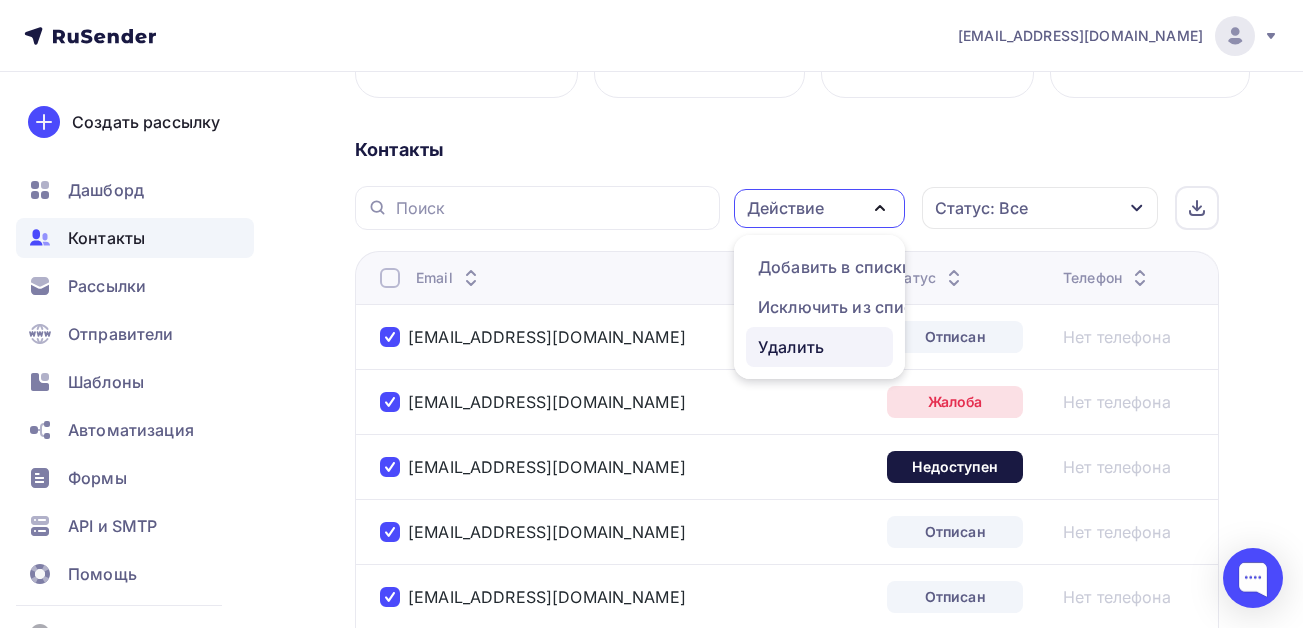 click on "Удалить" at bounding box center [791, 347] 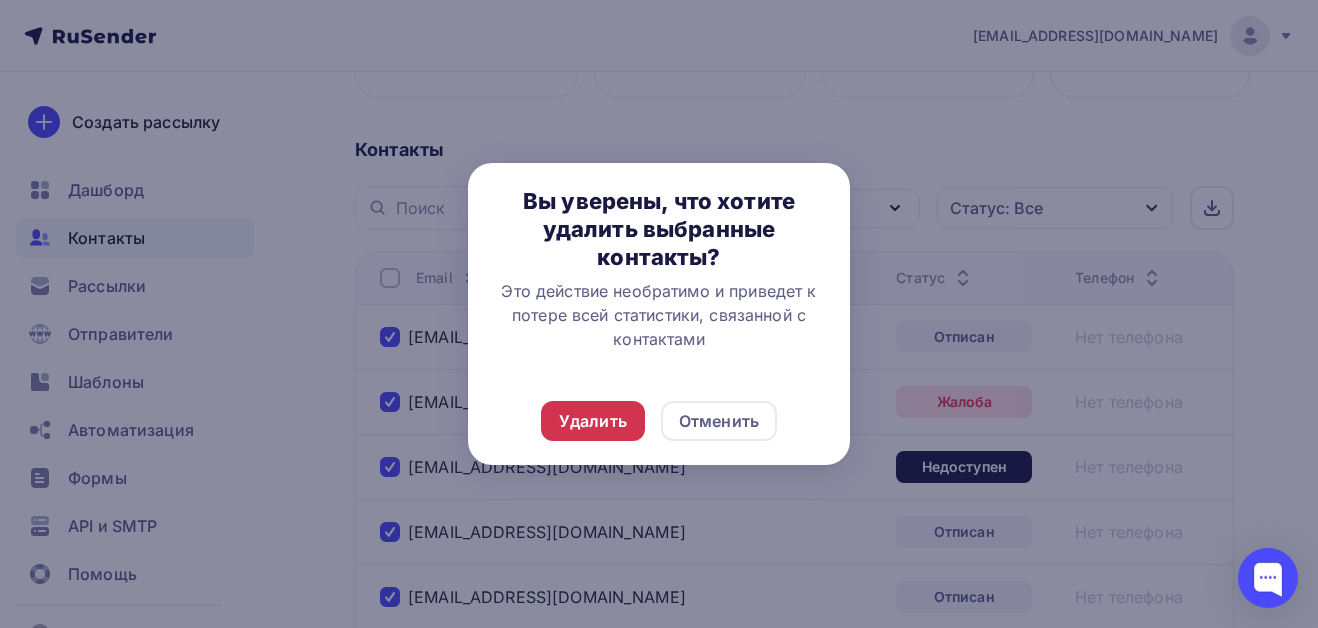 click on "Удалить" at bounding box center (593, 421) 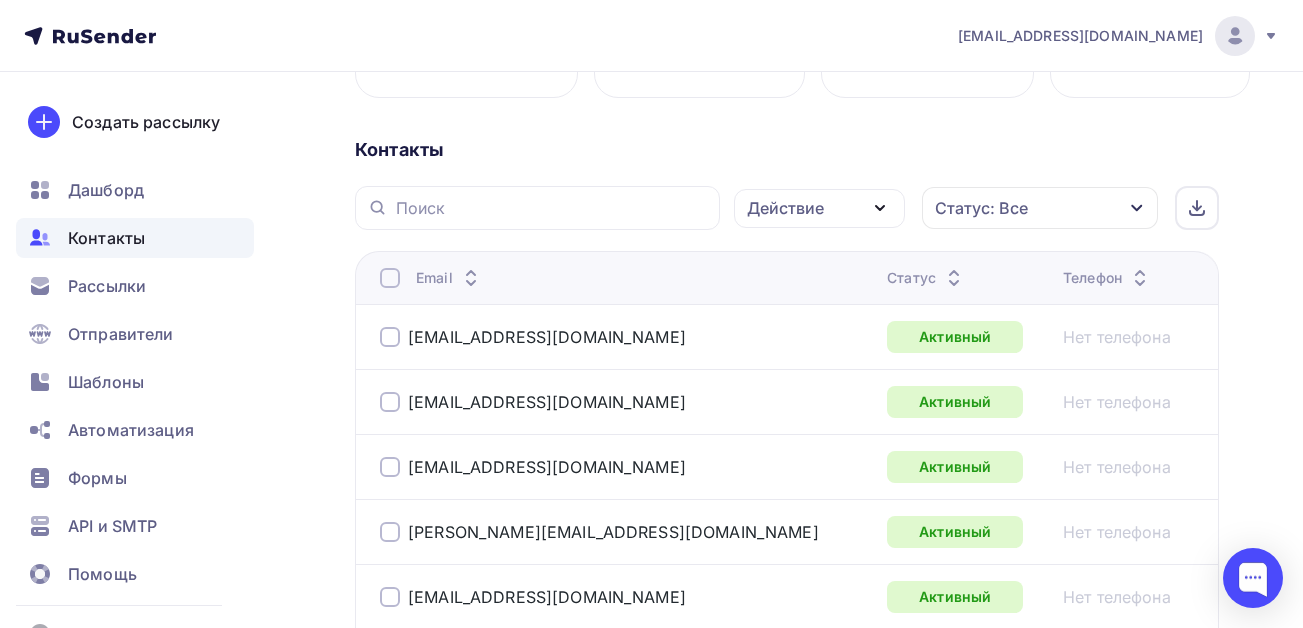 scroll, scrollTop: 500, scrollLeft: 0, axis: vertical 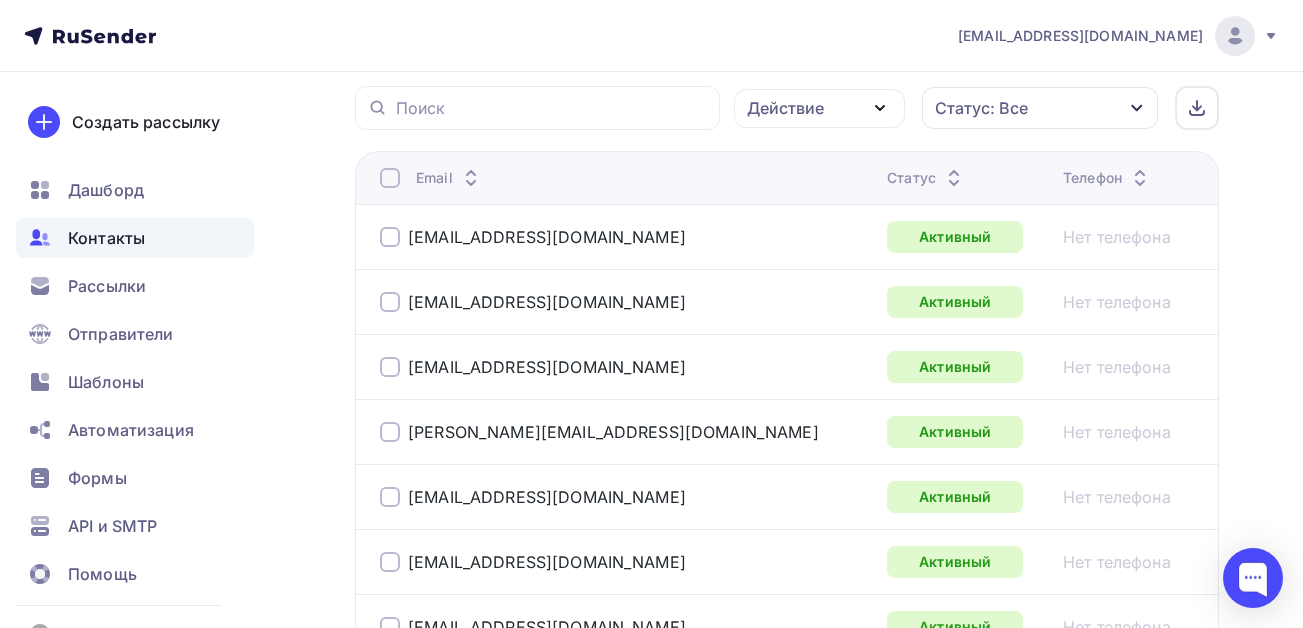 click 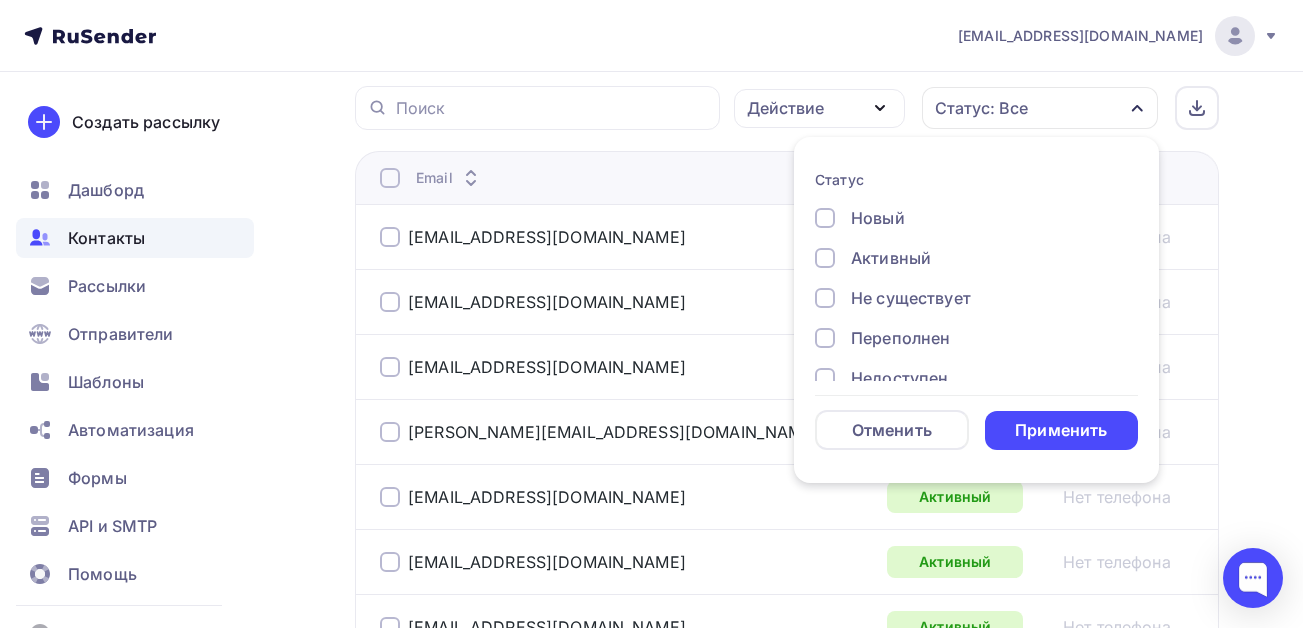 click on "Новый" at bounding box center [878, 218] 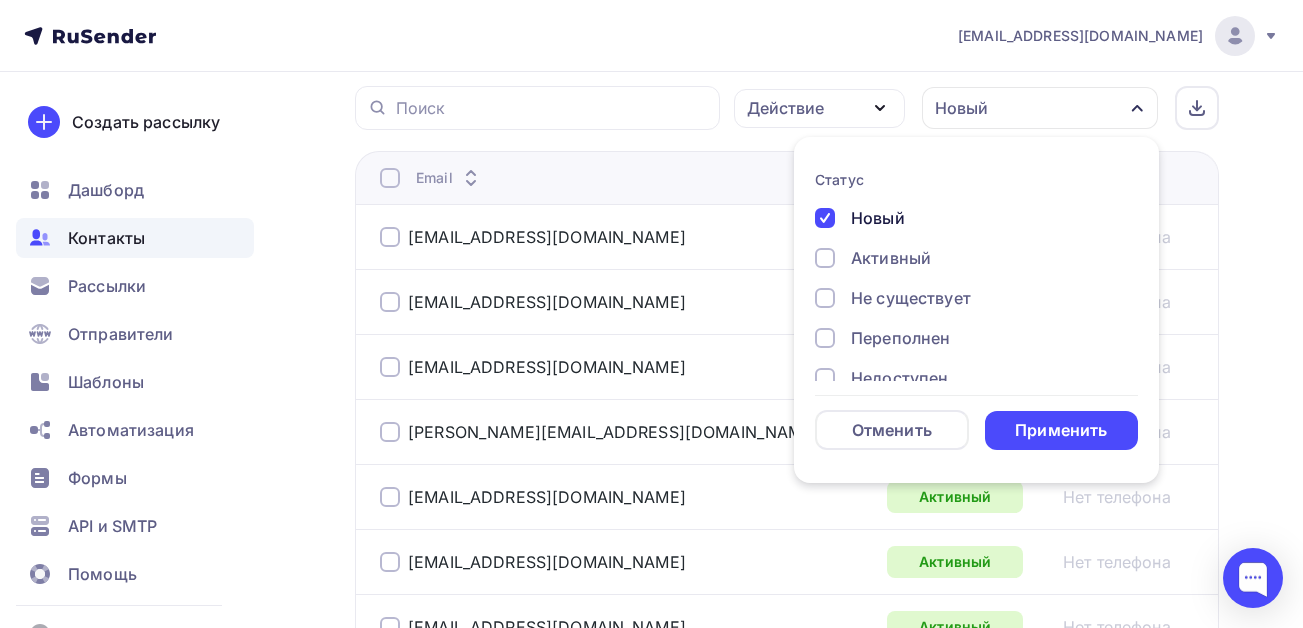 click on "Не существует" at bounding box center [965, 298] 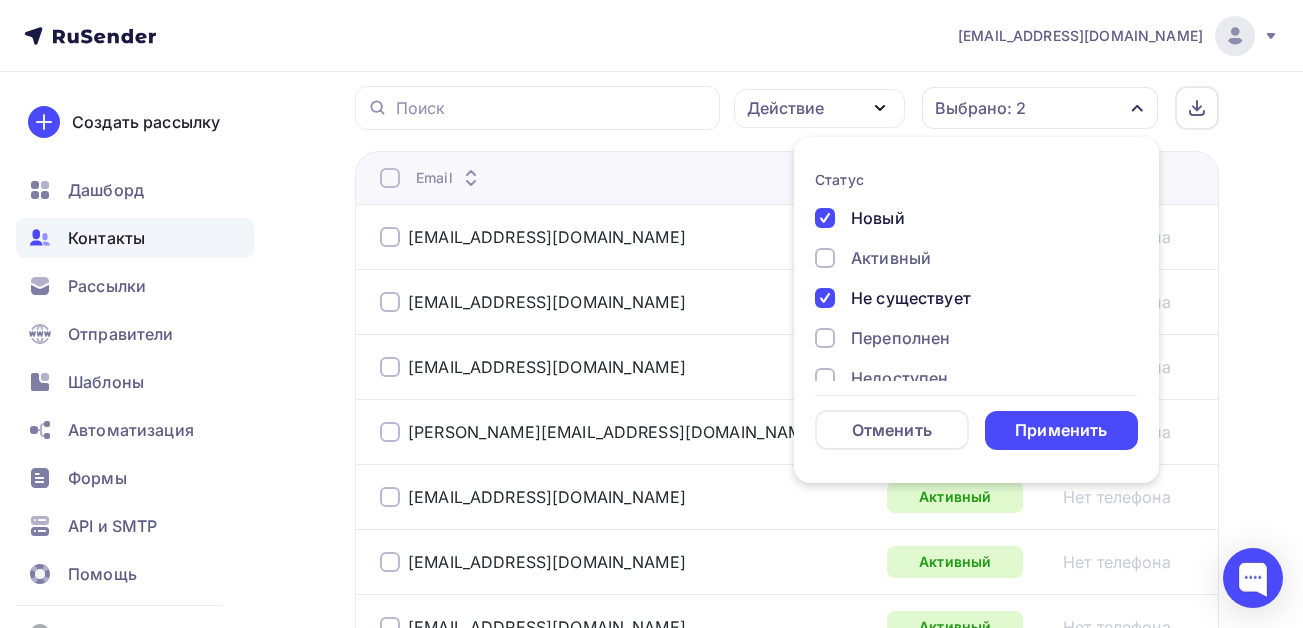drag, startPoint x: 825, startPoint y: 332, endPoint x: 829, endPoint y: 356, distance: 24.33105 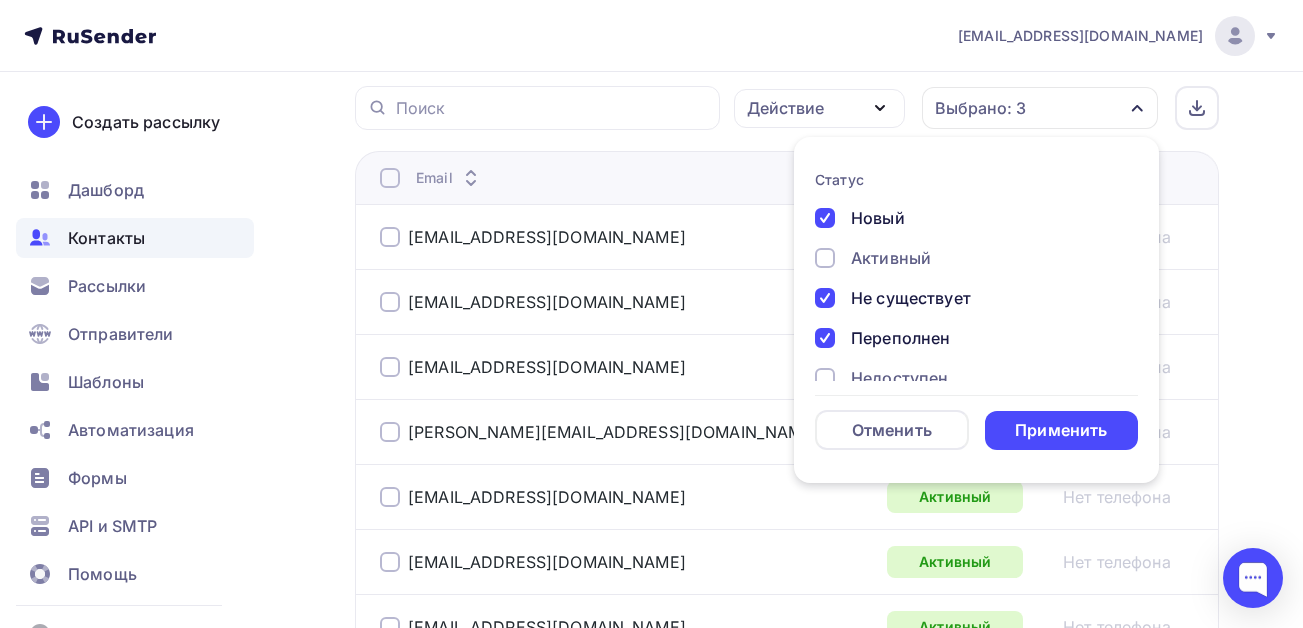 drag, startPoint x: 829, startPoint y: 374, endPoint x: 834, endPoint y: 363, distance: 12.083046 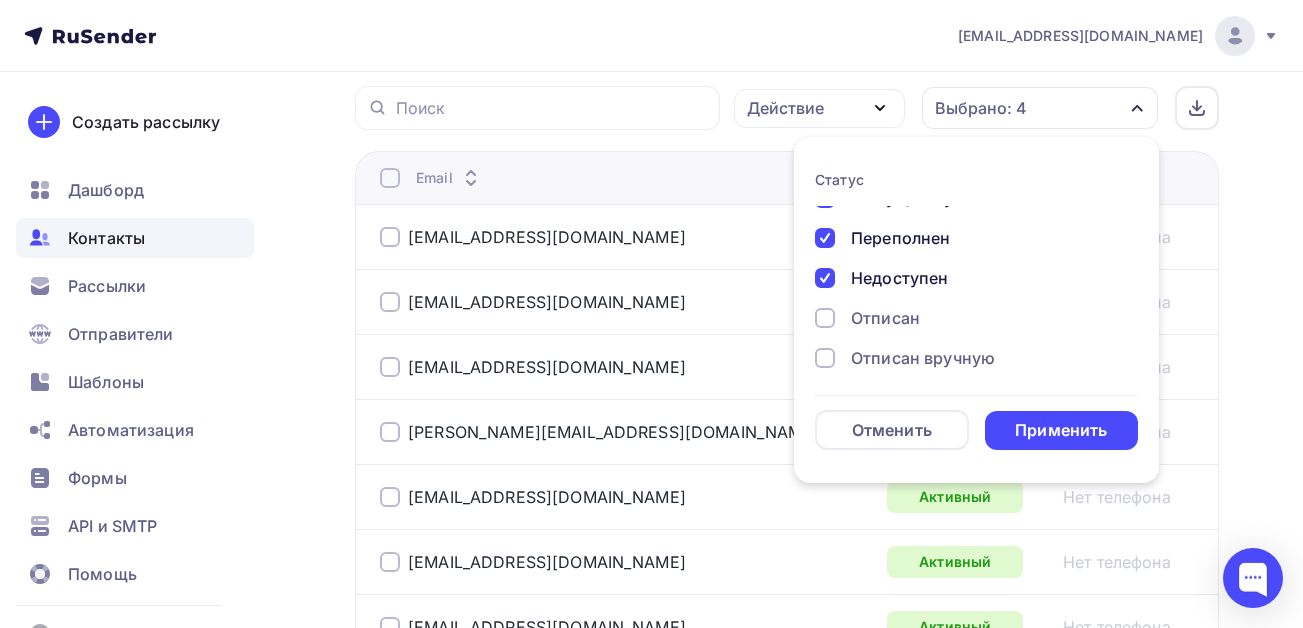 scroll, scrollTop: 145, scrollLeft: 0, axis: vertical 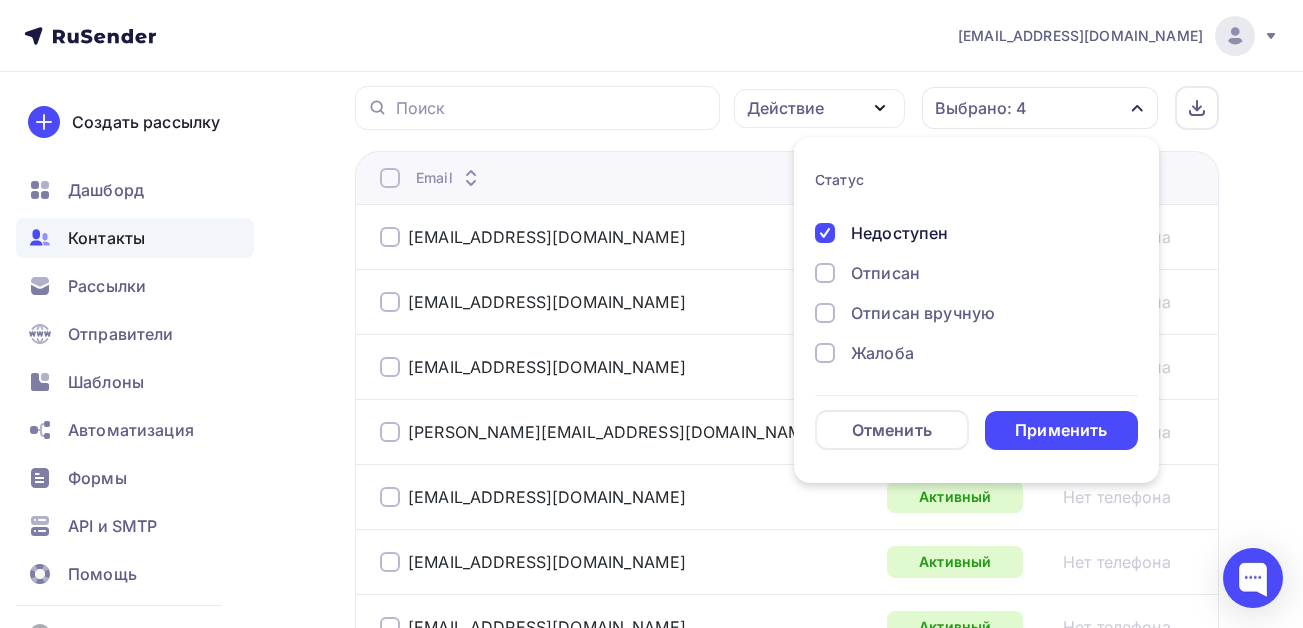 drag, startPoint x: 831, startPoint y: 275, endPoint x: 834, endPoint y: 303, distance: 28.160255 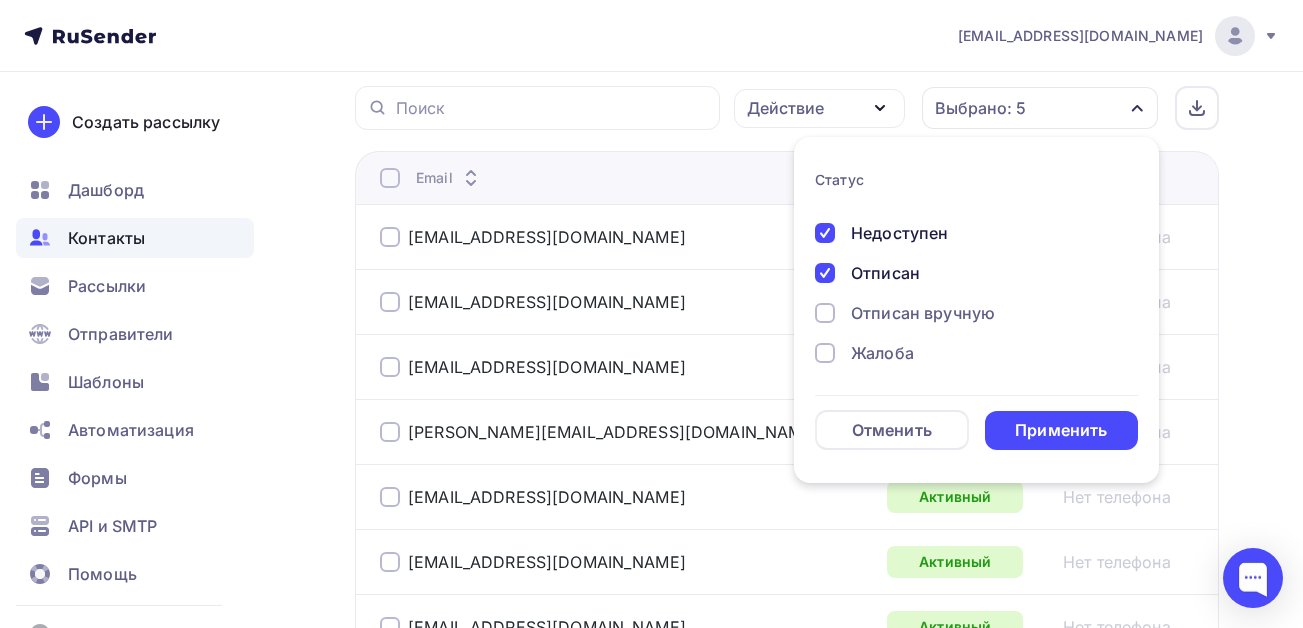 click at bounding box center (825, 313) 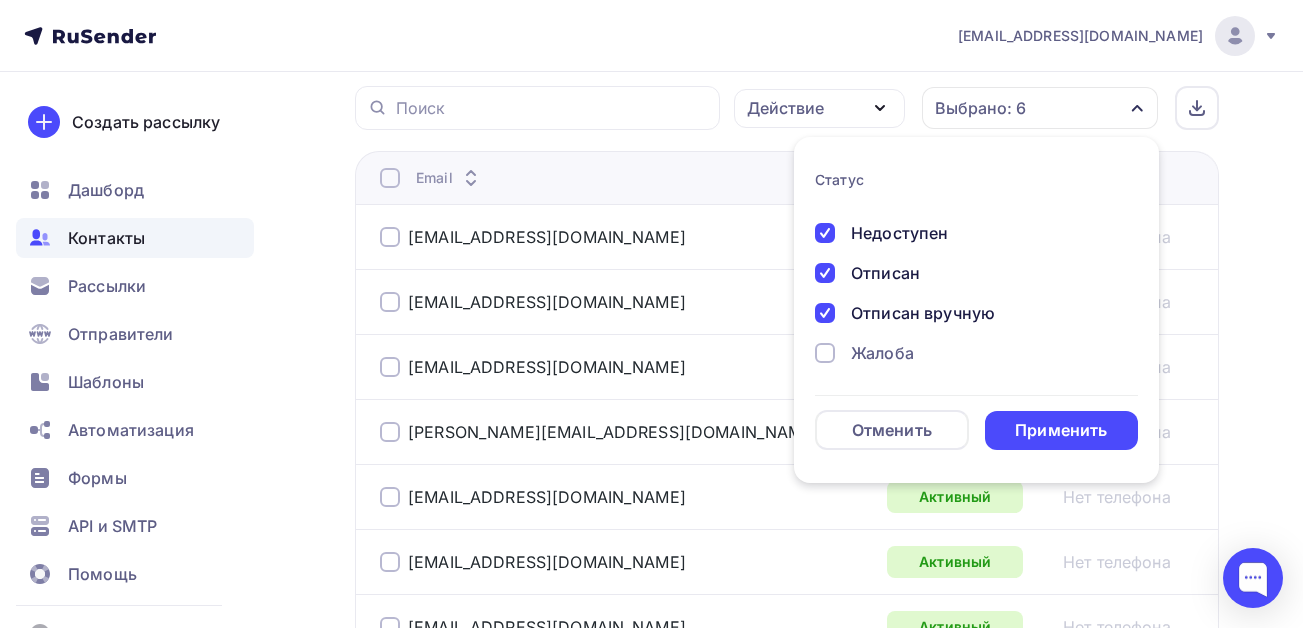 click at bounding box center (825, 353) 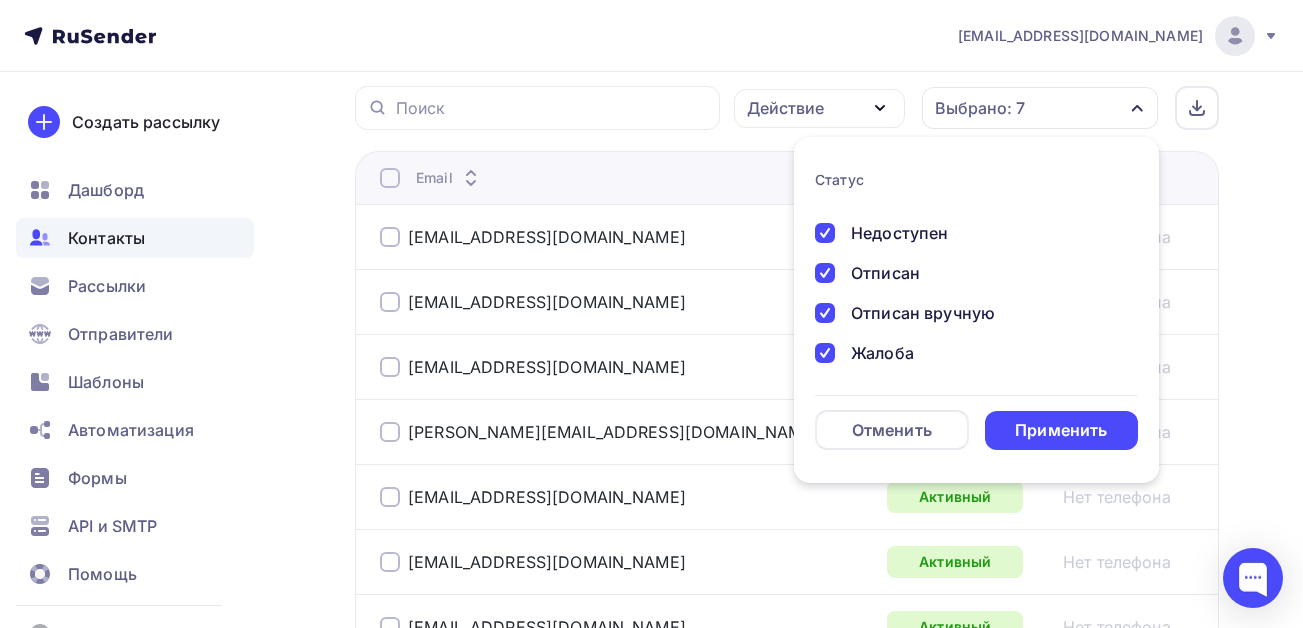 scroll, scrollTop: 700, scrollLeft: 0, axis: vertical 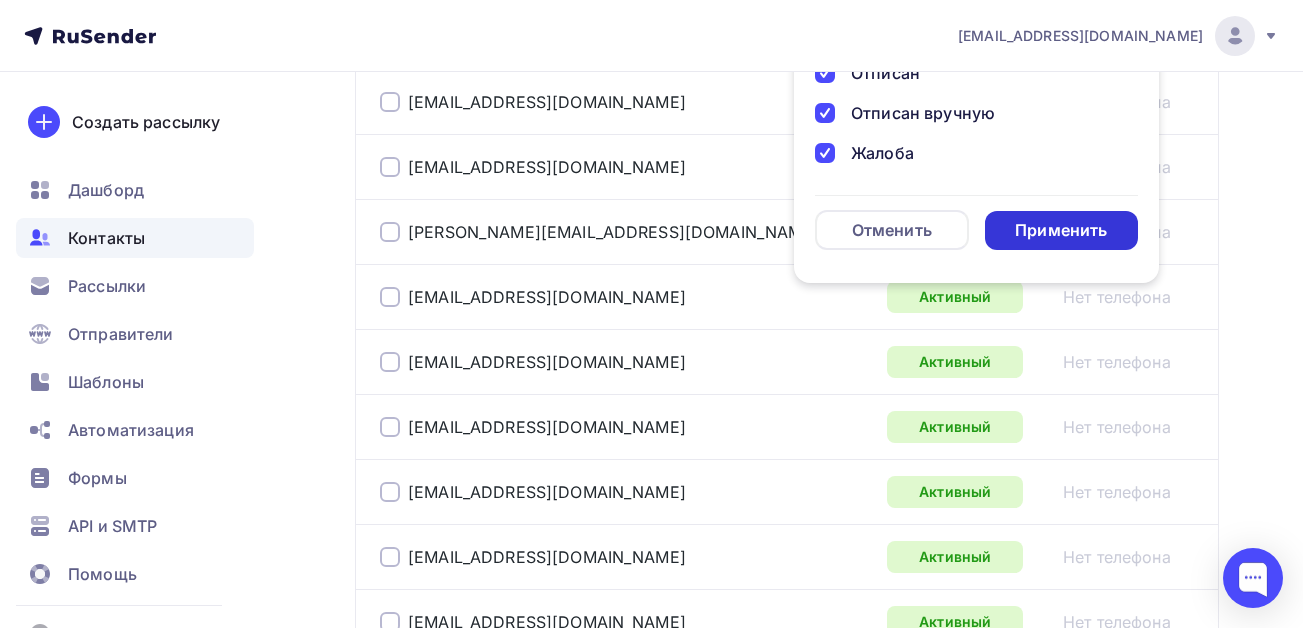 click on "Применить" at bounding box center (1061, 230) 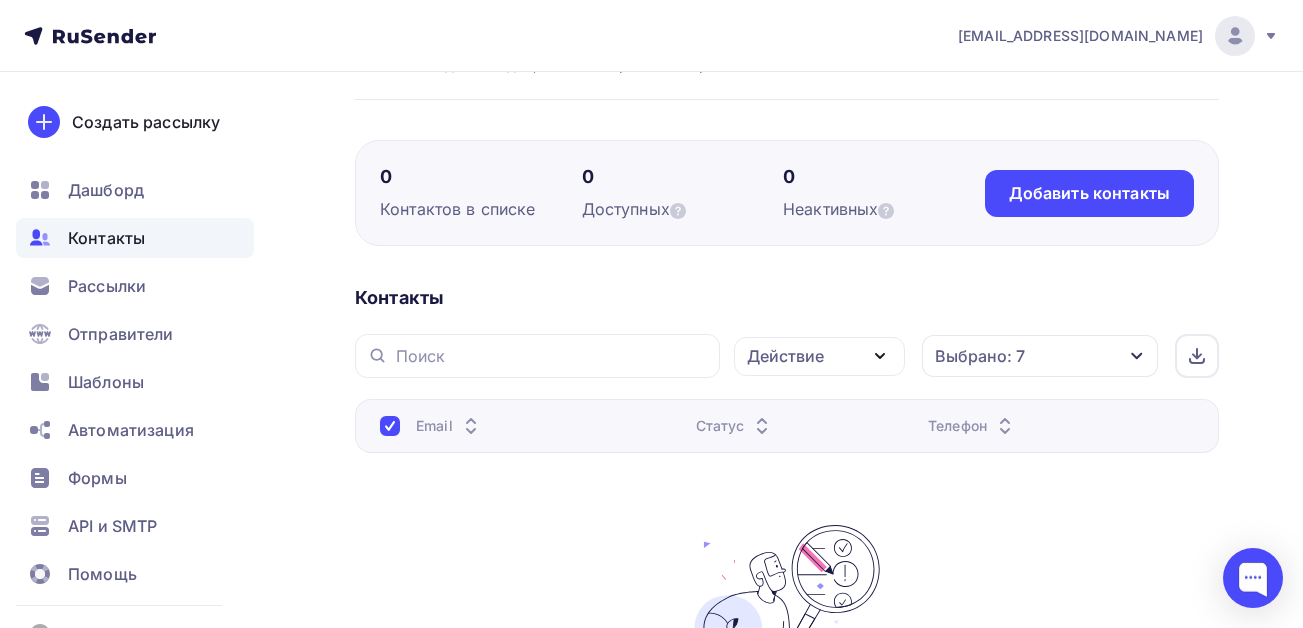 scroll, scrollTop: 9, scrollLeft: 0, axis: vertical 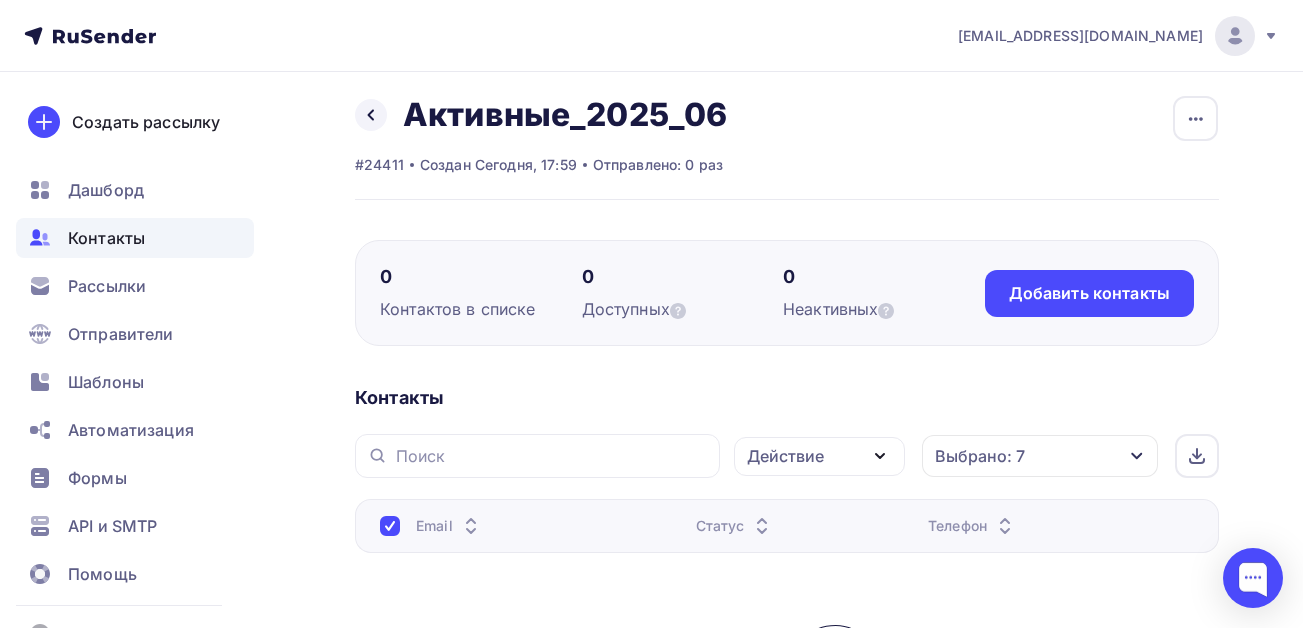 drag, startPoint x: 389, startPoint y: 530, endPoint x: 465, endPoint y: 513, distance: 77.87811 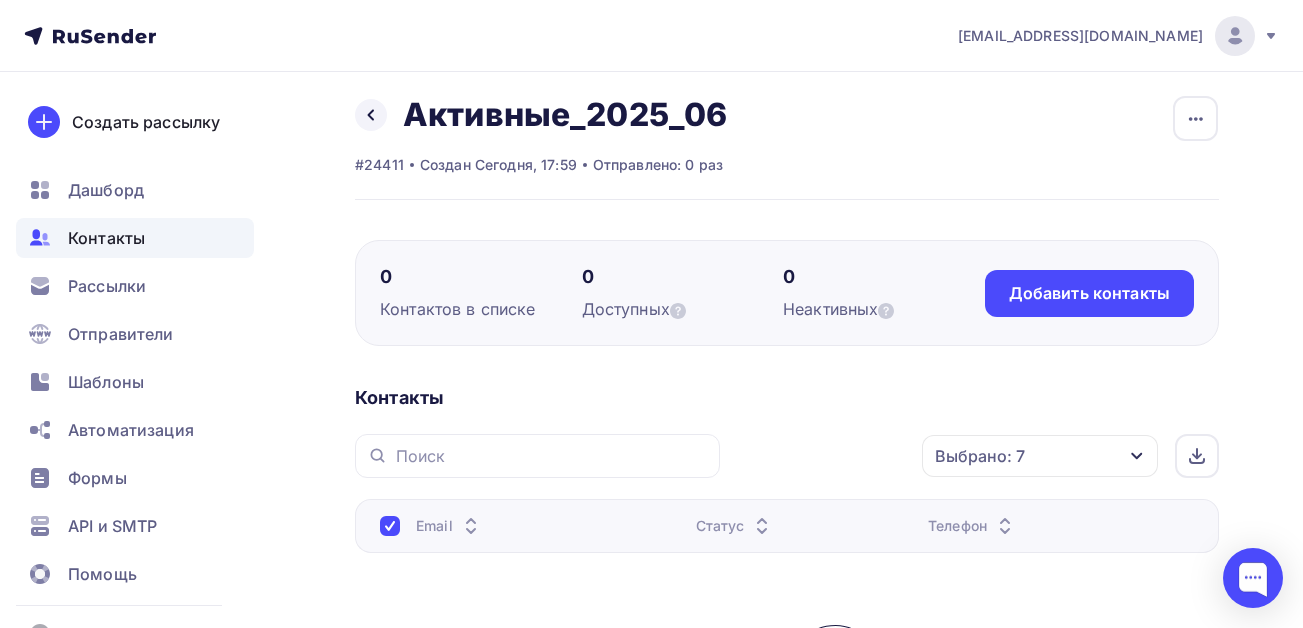 click at bounding box center (390, 526) 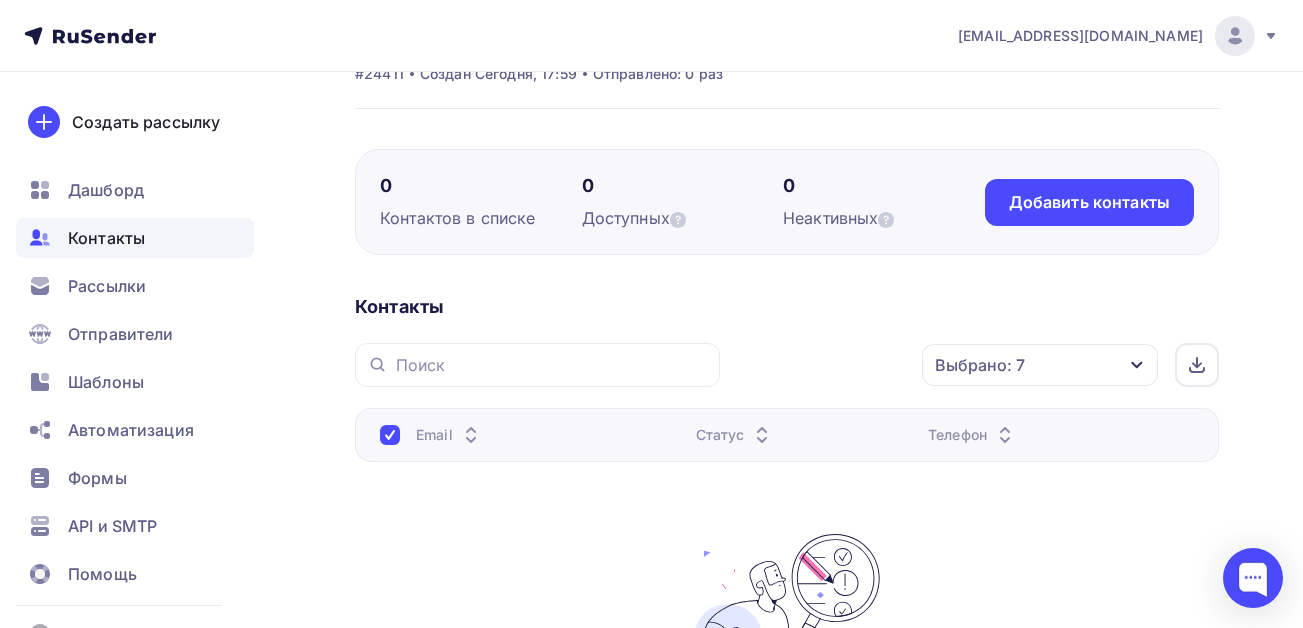 scroll, scrollTop: 0, scrollLeft: 0, axis: both 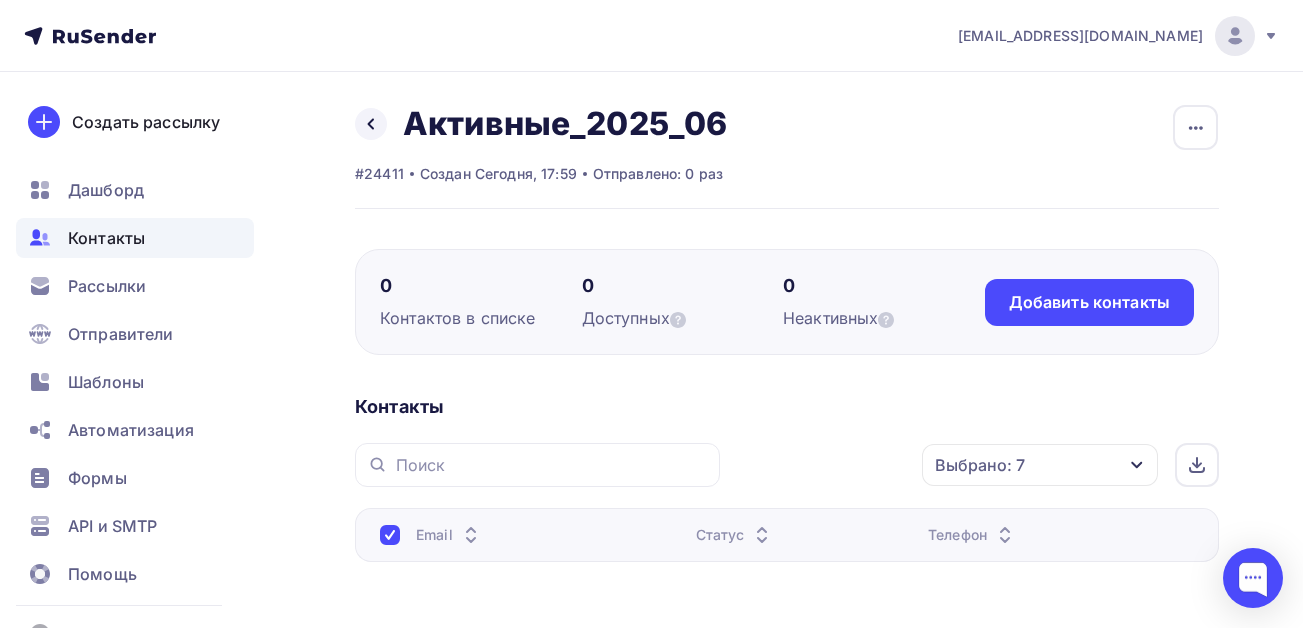 click 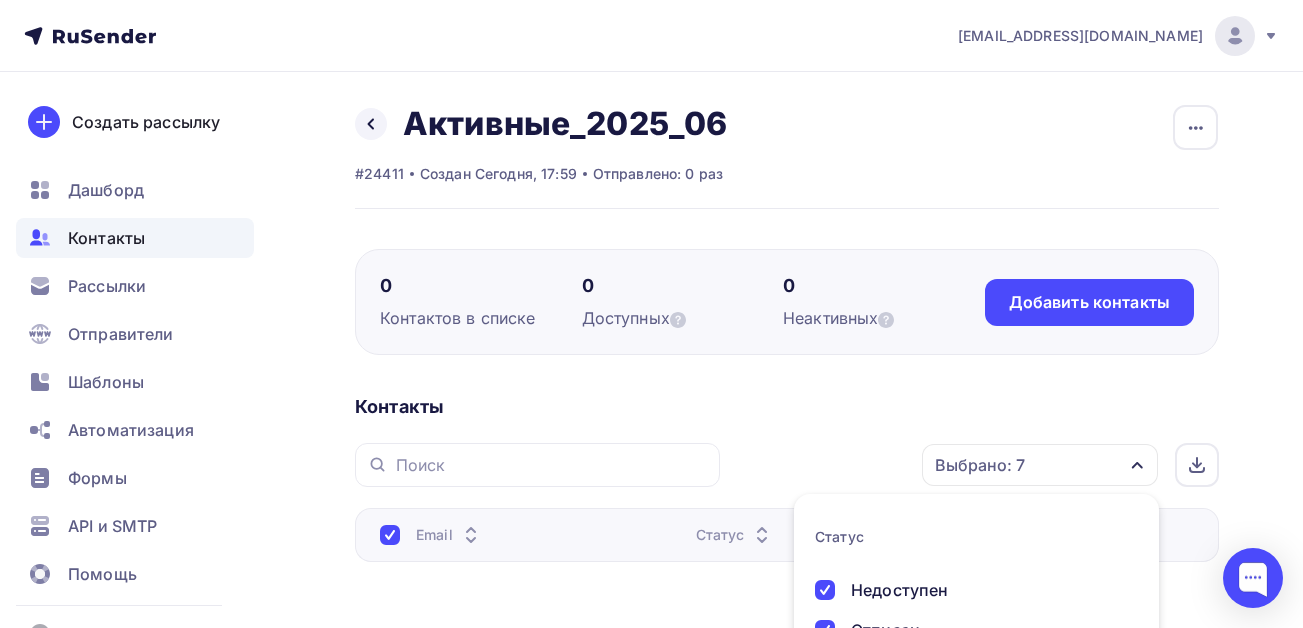 scroll, scrollTop: 212, scrollLeft: 0, axis: vertical 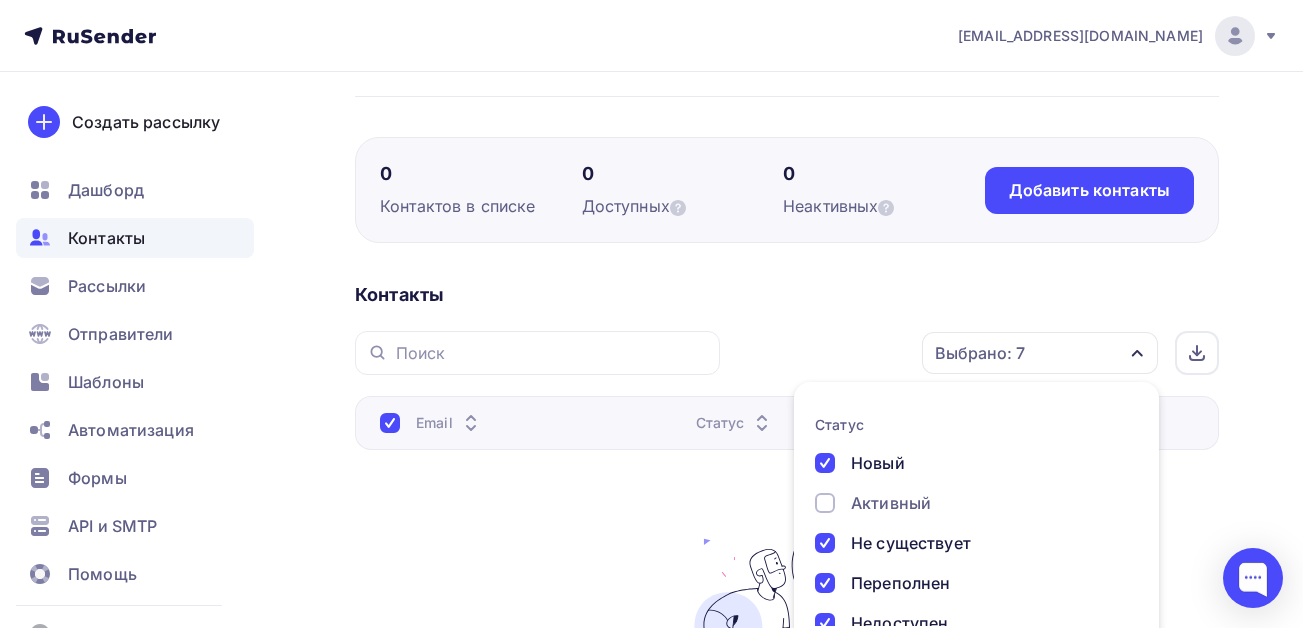 click at bounding box center (825, 503) 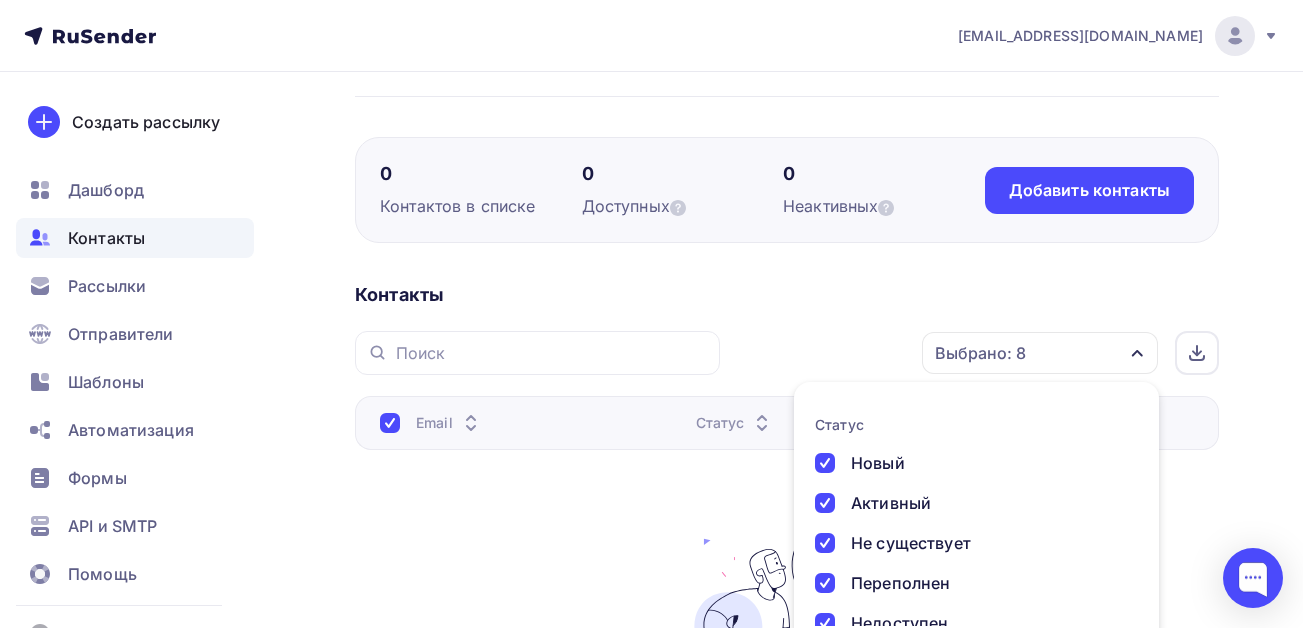 scroll, scrollTop: 312, scrollLeft: 0, axis: vertical 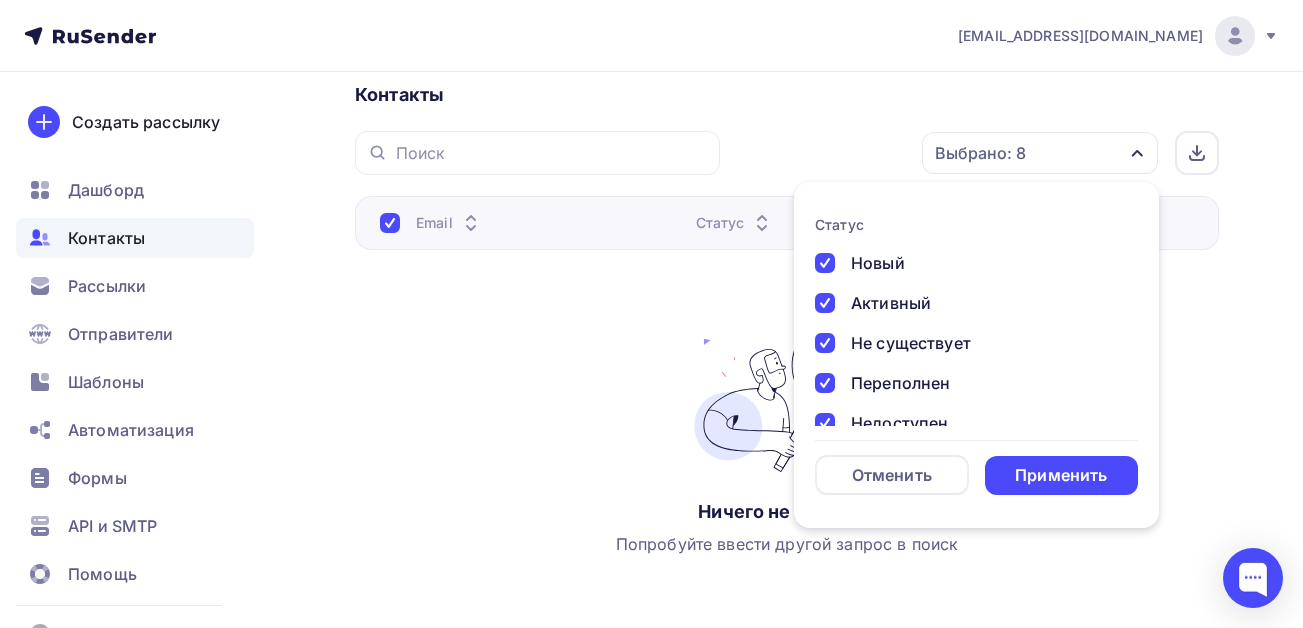 drag, startPoint x: 1068, startPoint y: 478, endPoint x: 1180, endPoint y: 521, distance: 119.97083 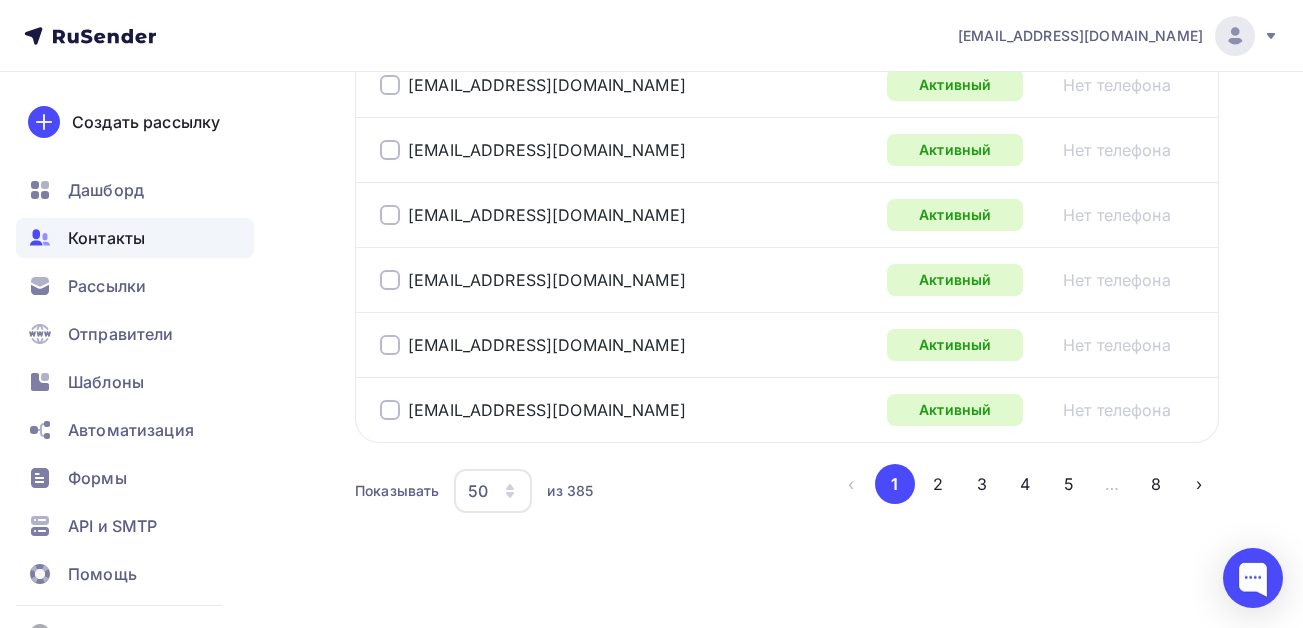 scroll, scrollTop: 3531, scrollLeft: 0, axis: vertical 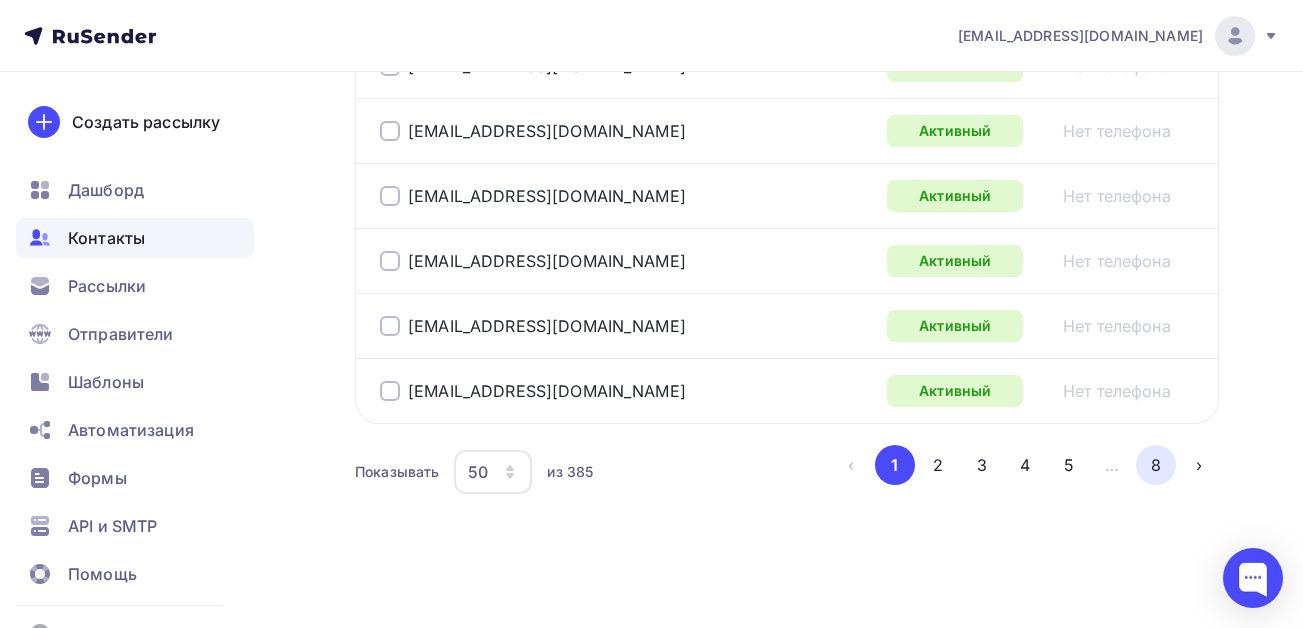 click on "8" at bounding box center (1156, 465) 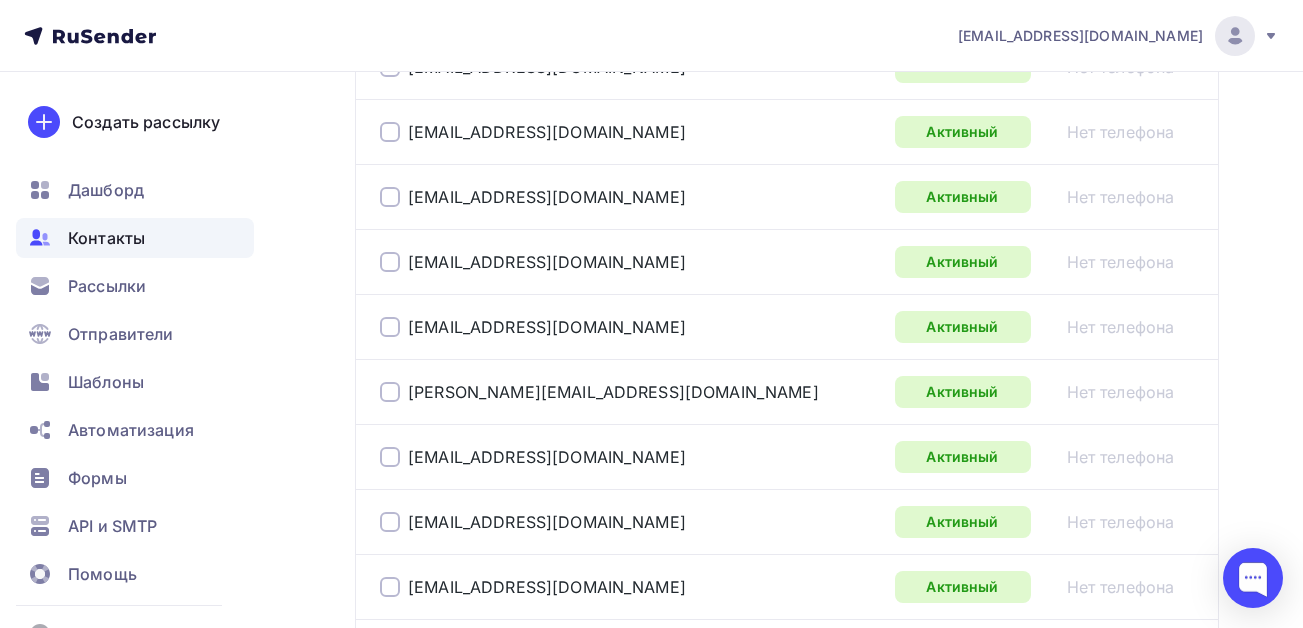 scroll, scrollTop: 2556, scrollLeft: 0, axis: vertical 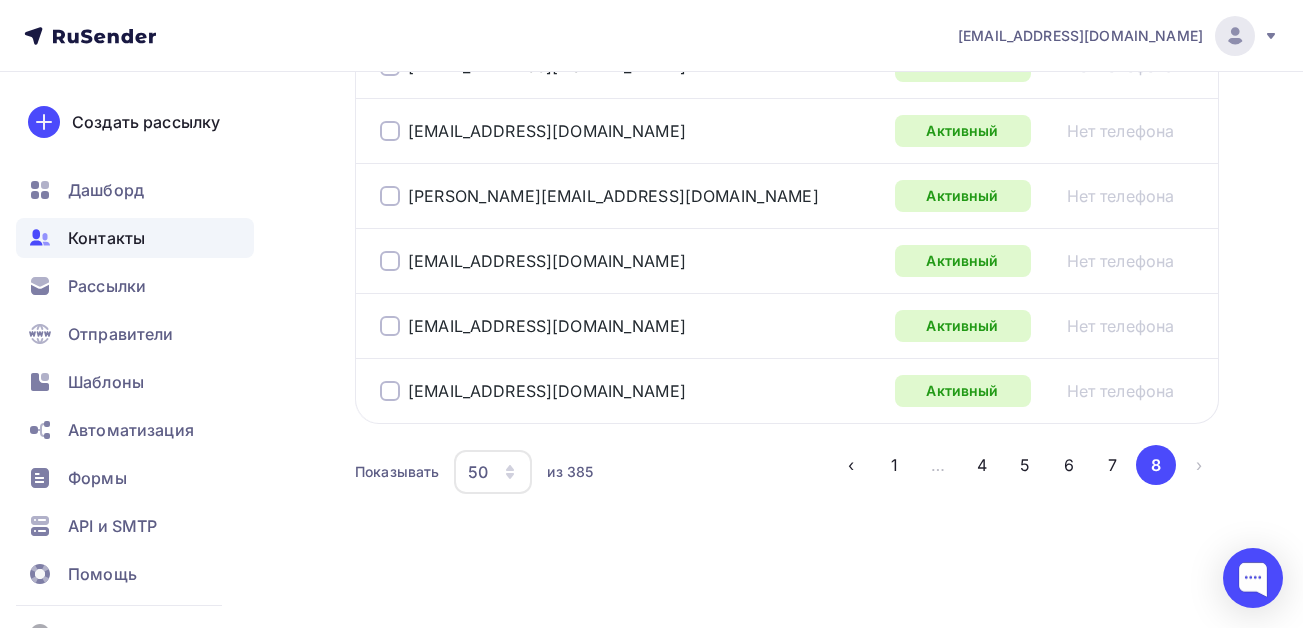 drag, startPoint x: 895, startPoint y: 466, endPoint x: 894, endPoint y: 562, distance: 96.00521 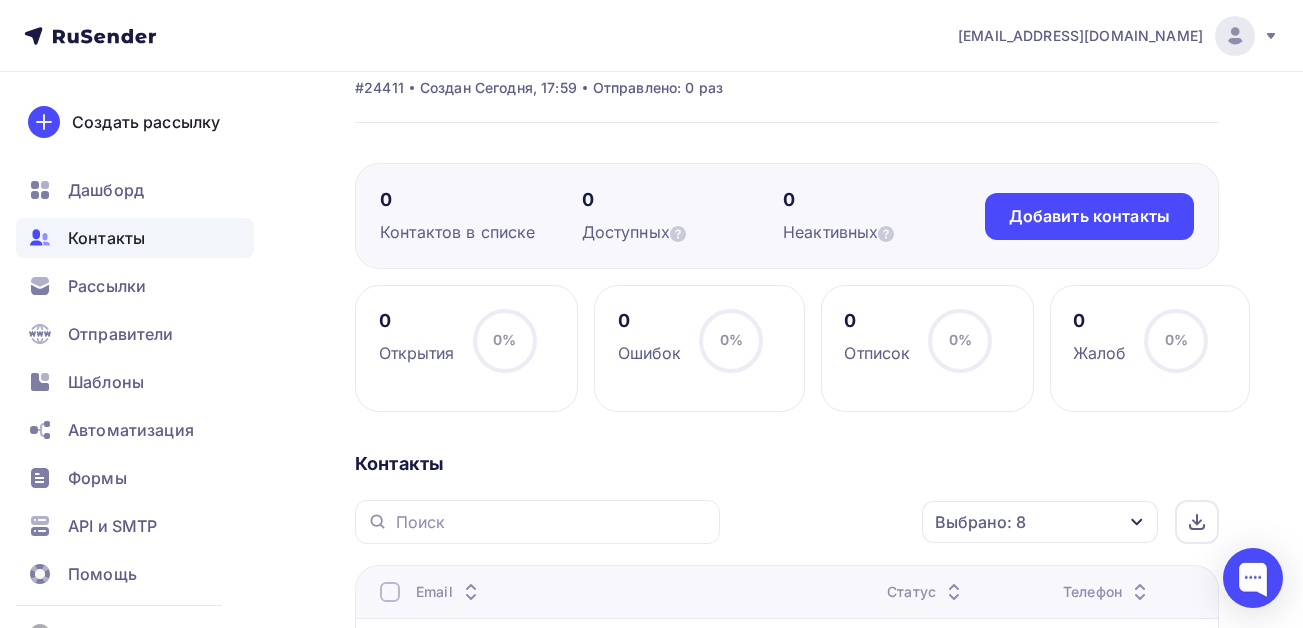 scroll, scrollTop: 0, scrollLeft: 0, axis: both 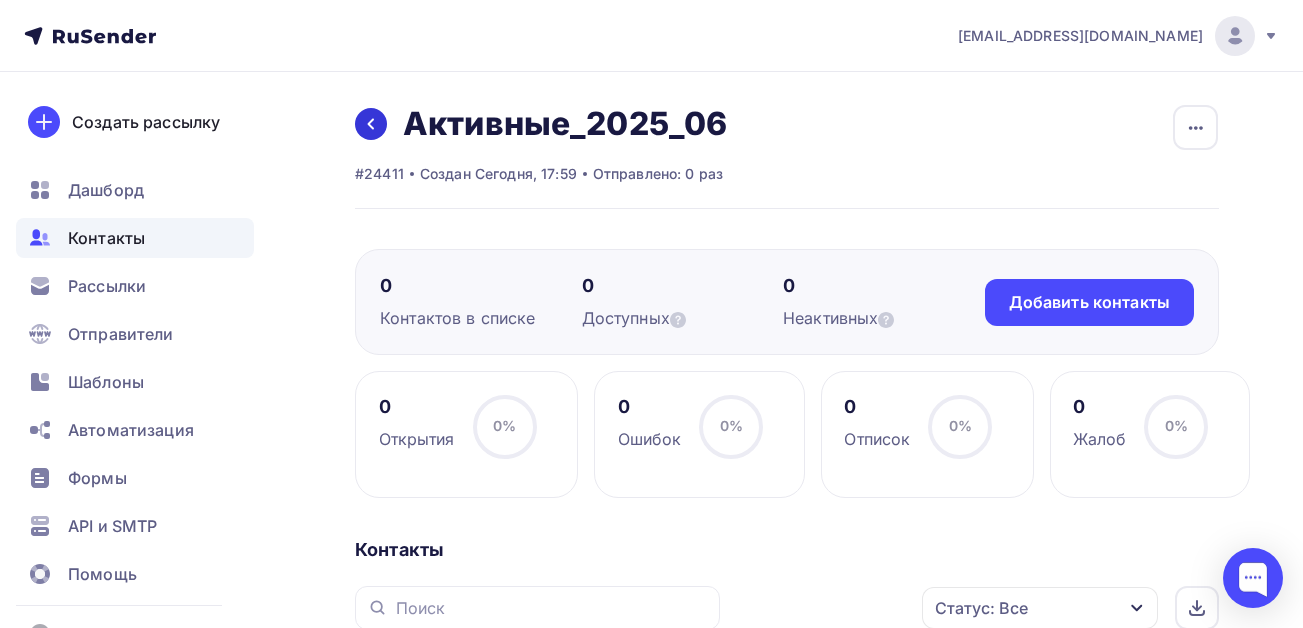 click 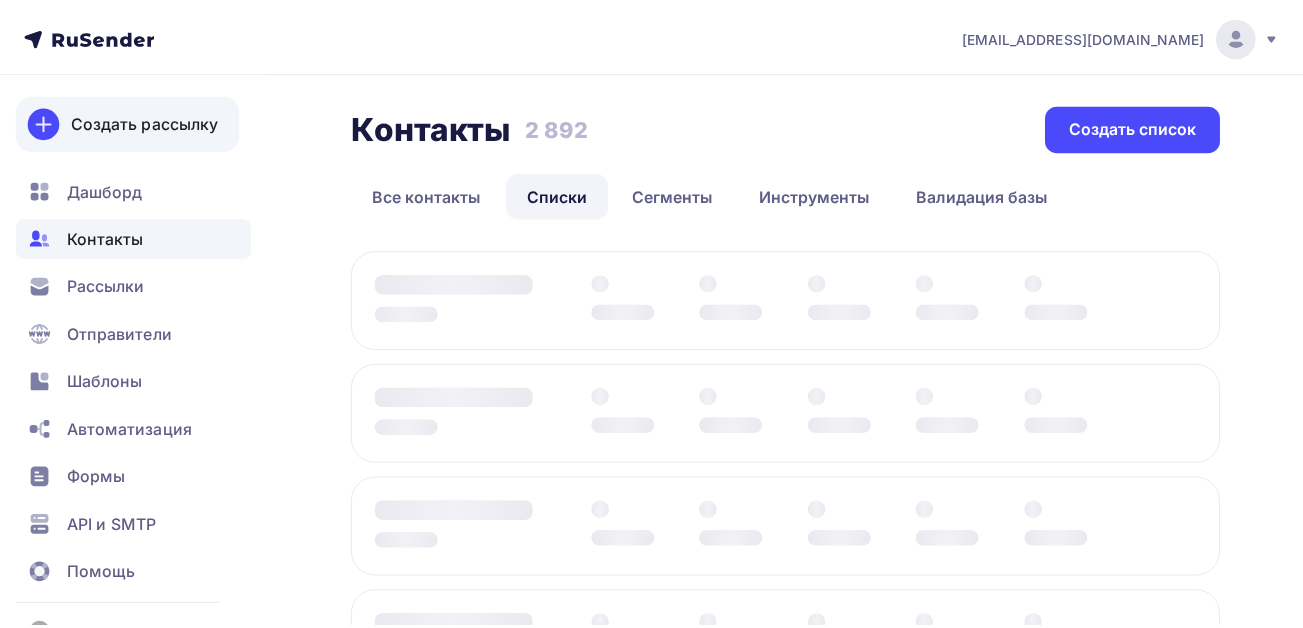 scroll, scrollTop: 0, scrollLeft: 0, axis: both 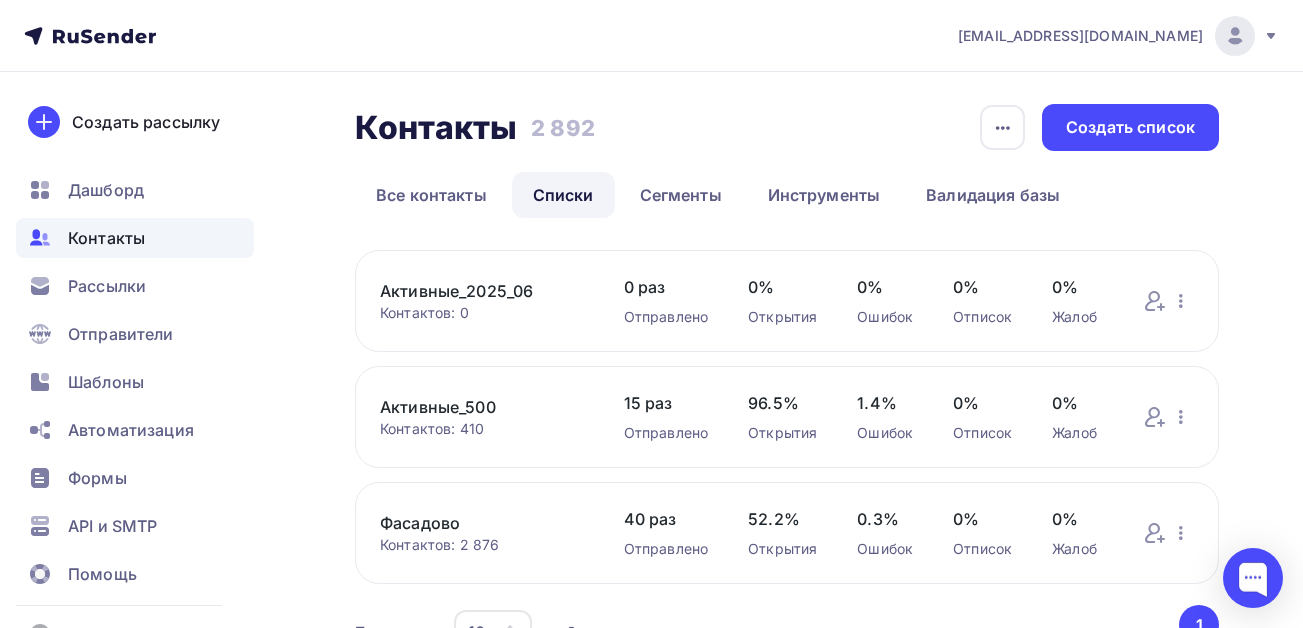 click on "Активные_2025_06" at bounding box center [482, 291] 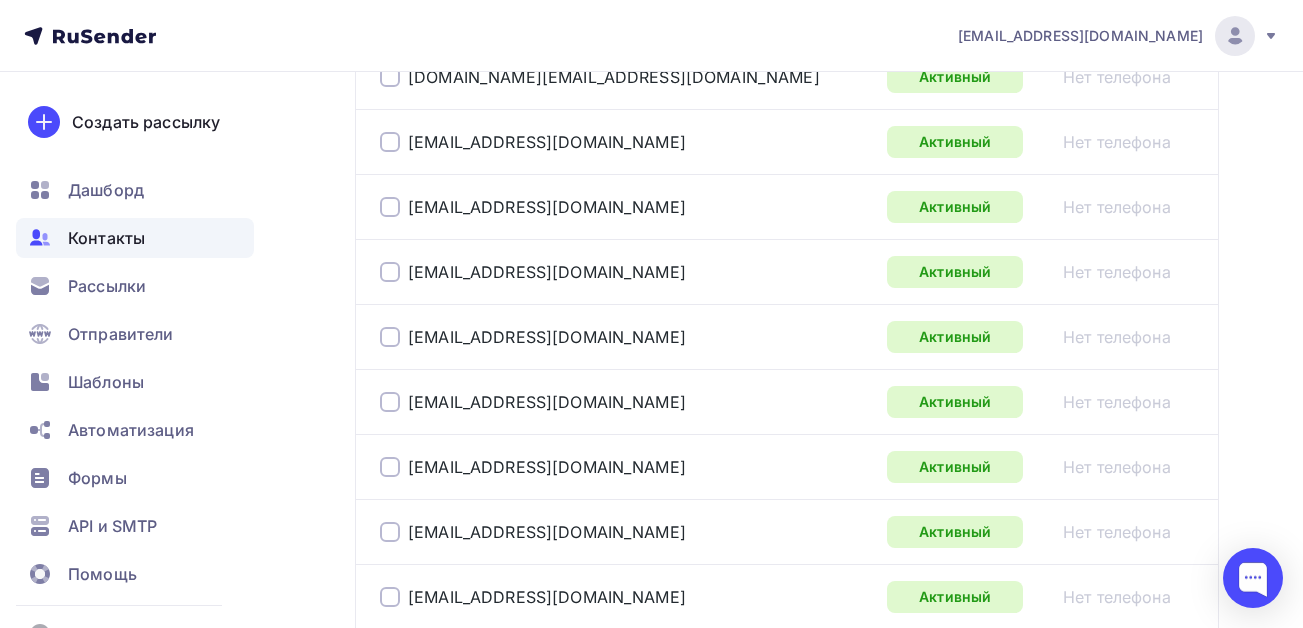scroll, scrollTop: 3531, scrollLeft: 0, axis: vertical 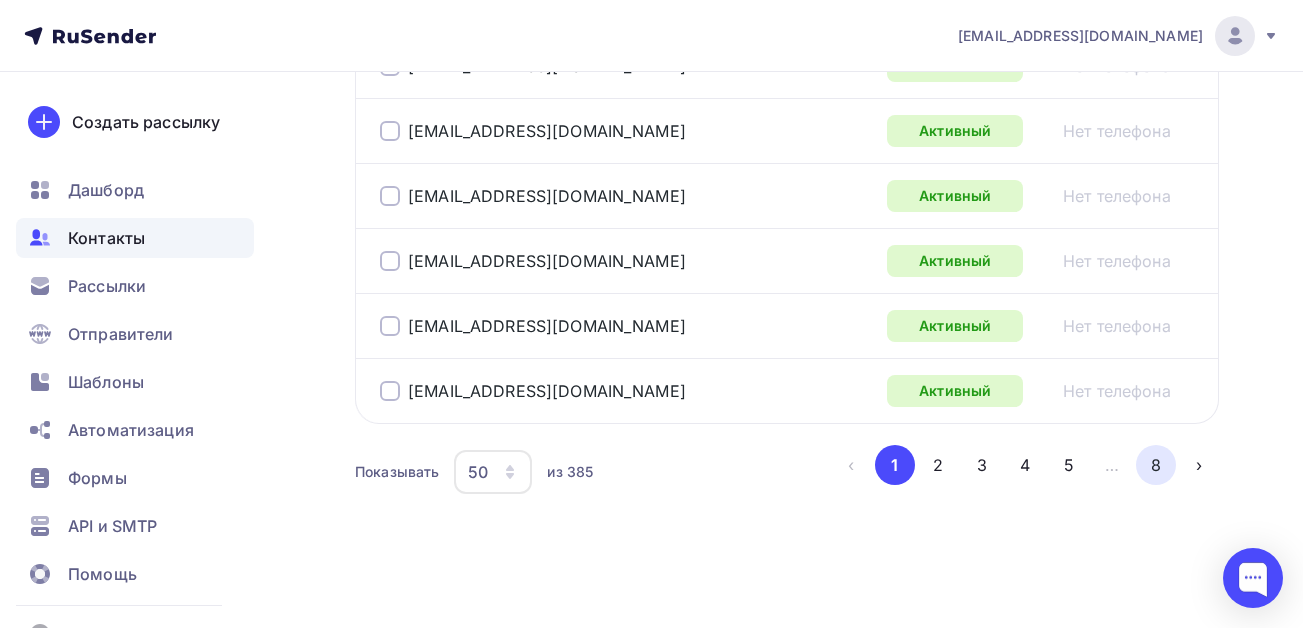 click on "8" at bounding box center [1156, 465] 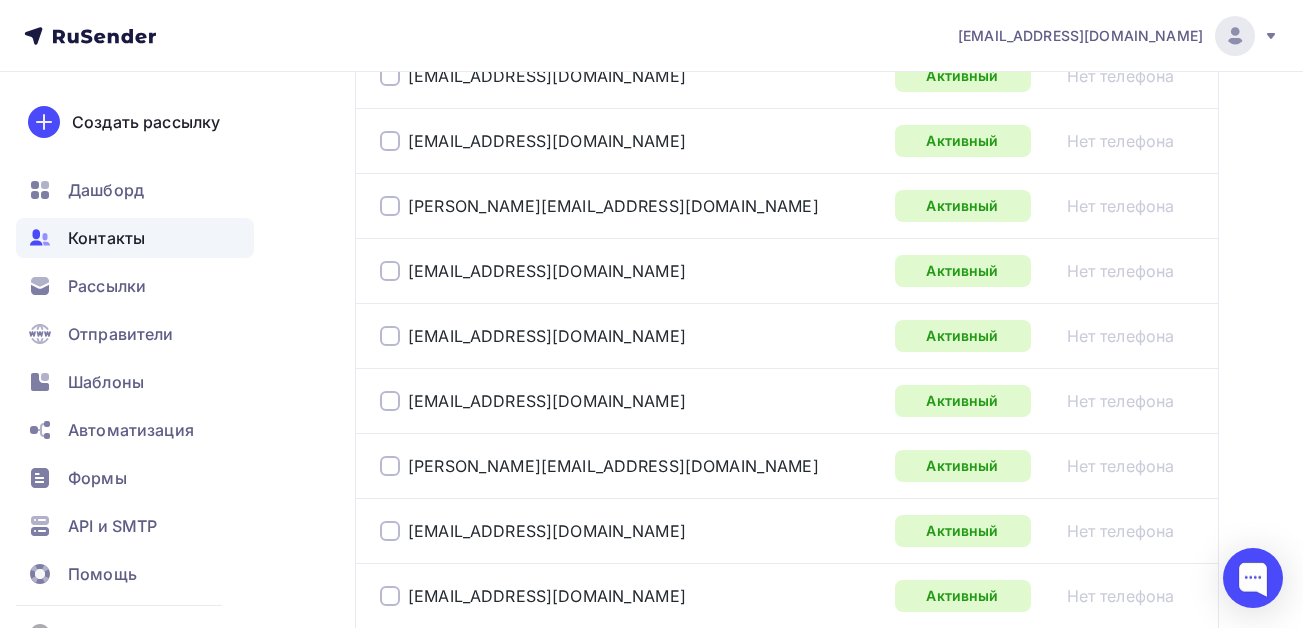 scroll, scrollTop: 2556, scrollLeft: 0, axis: vertical 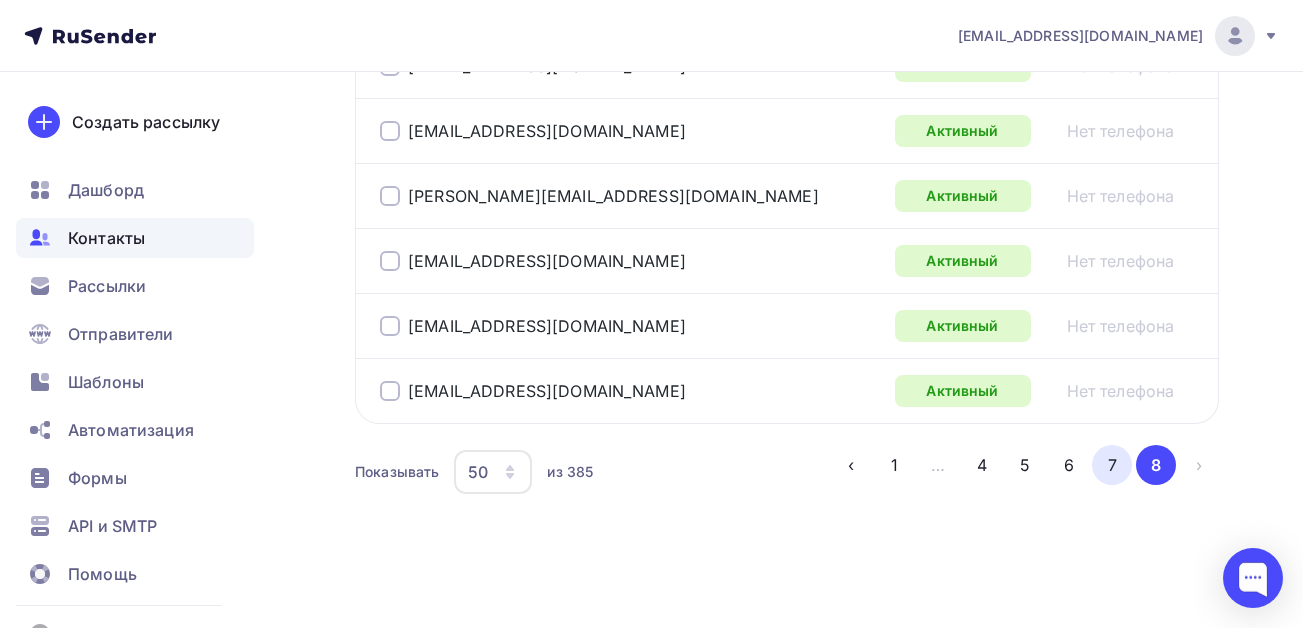 click on "7" at bounding box center (1112, 465) 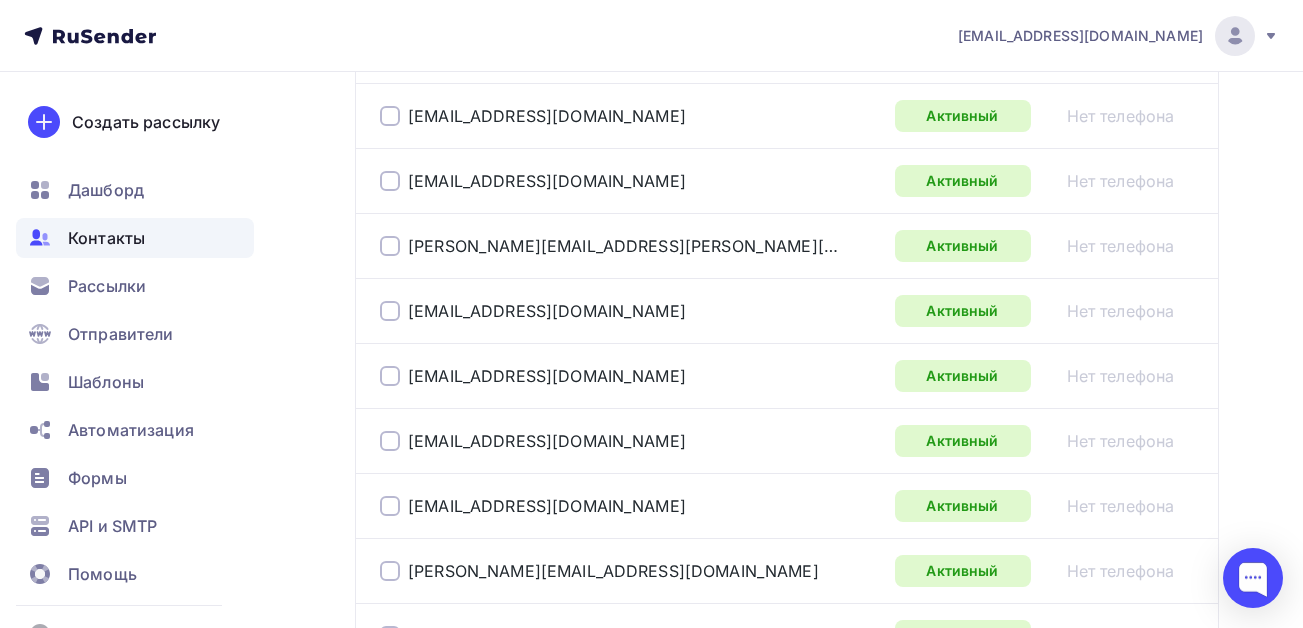 scroll, scrollTop: 3531, scrollLeft: 0, axis: vertical 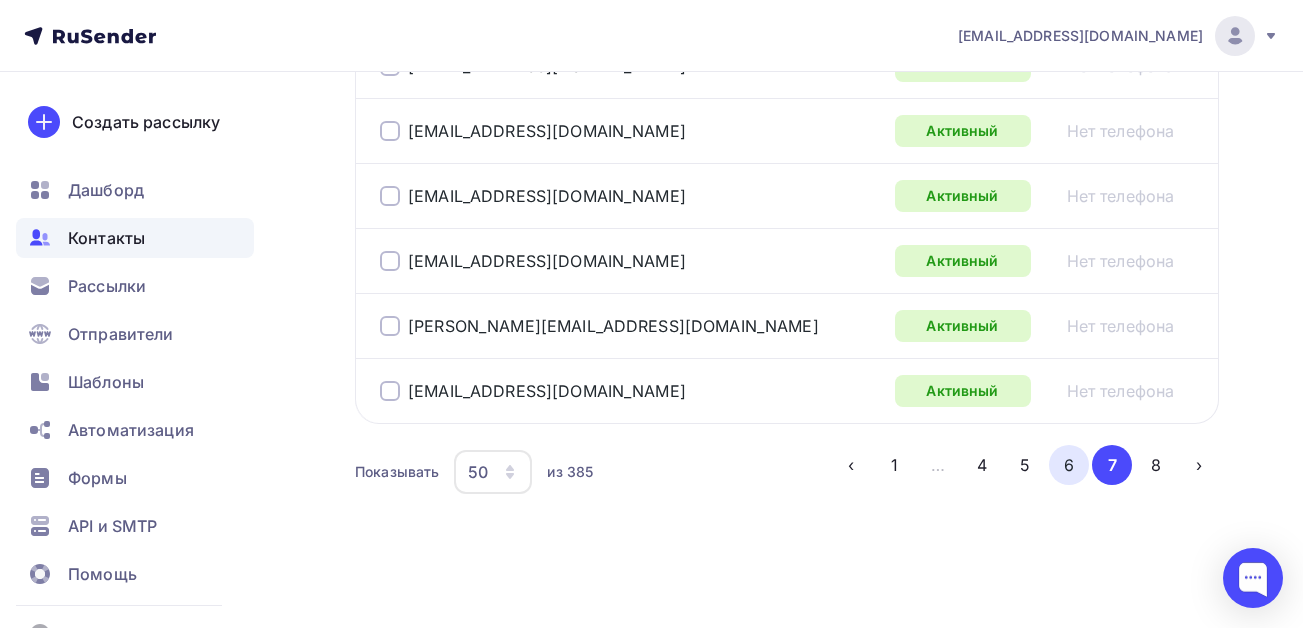click on "6" at bounding box center (1069, 465) 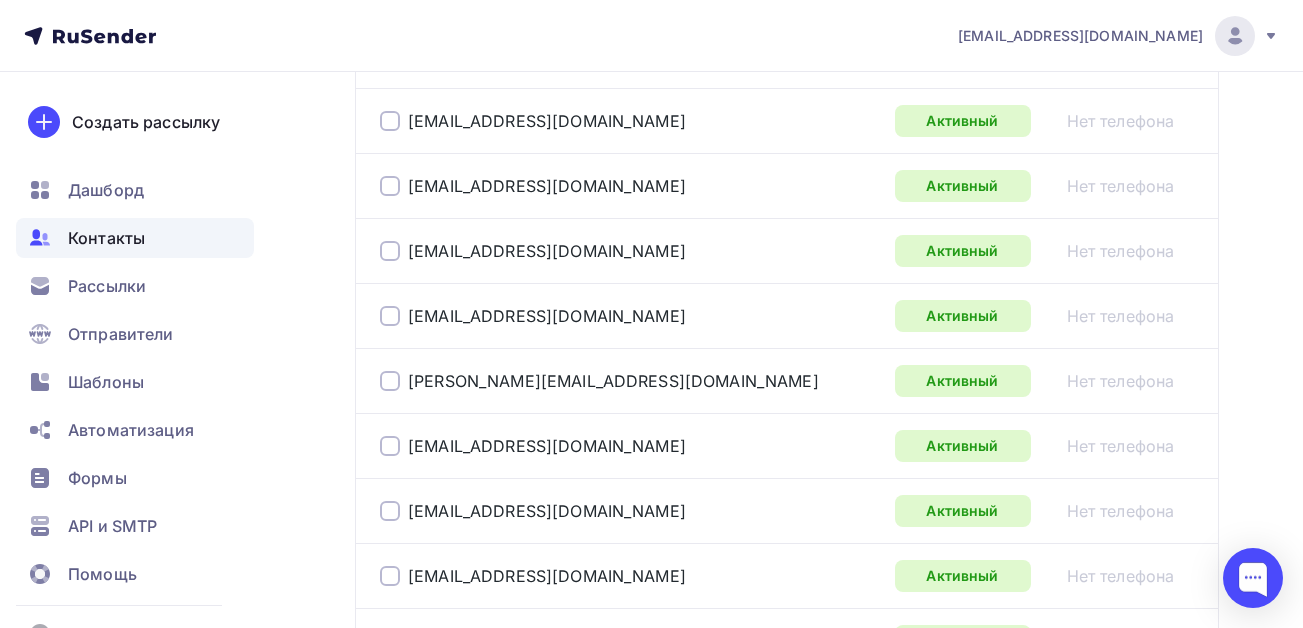 scroll, scrollTop: 3531, scrollLeft: 0, axis: vertical 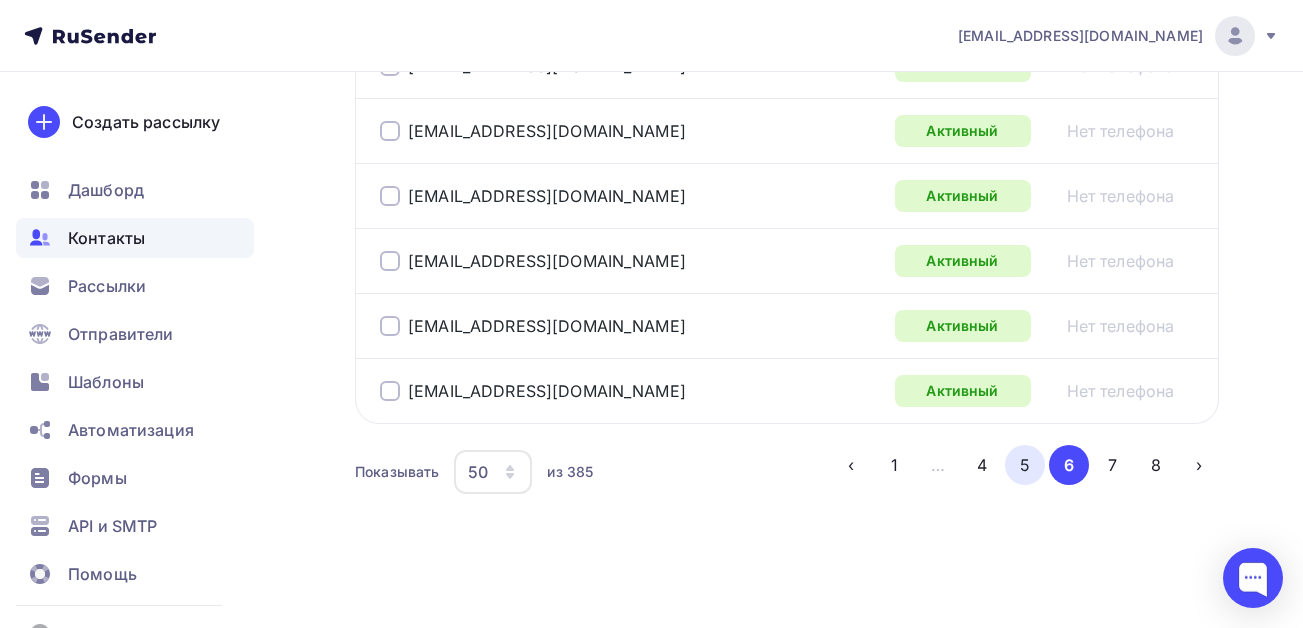 click on "5" at bounding box center [1025, 465] 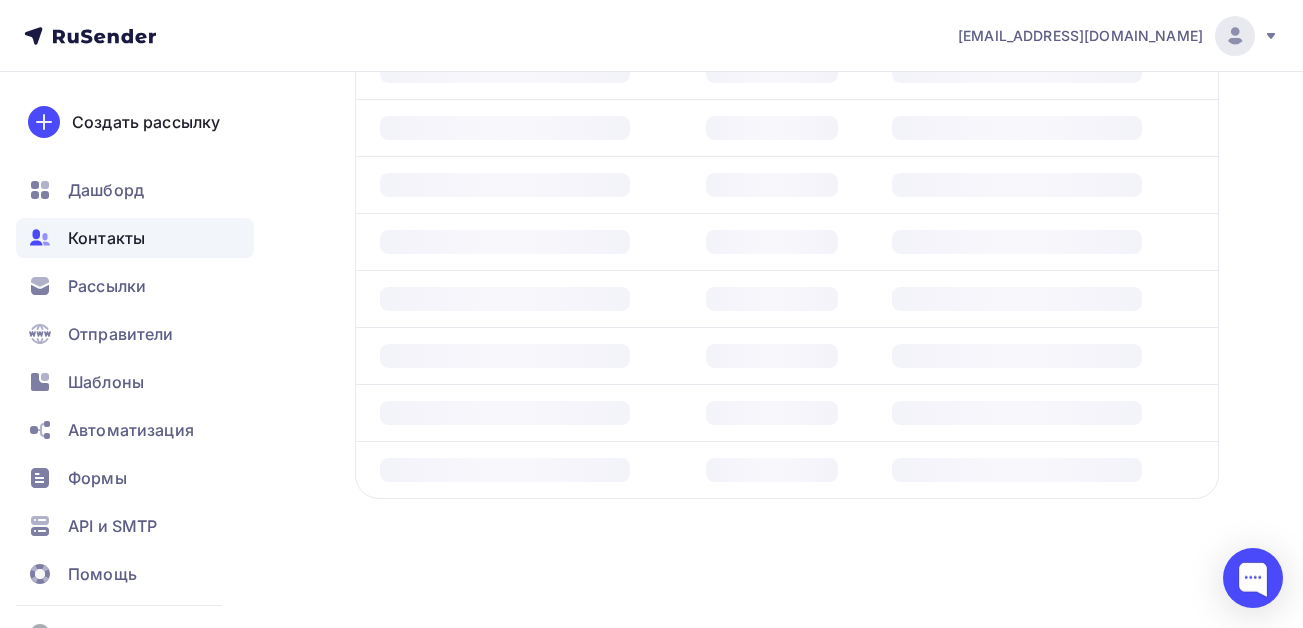 scroll, scrollTop: 486, scrollLeft: 0, axis: vertical 